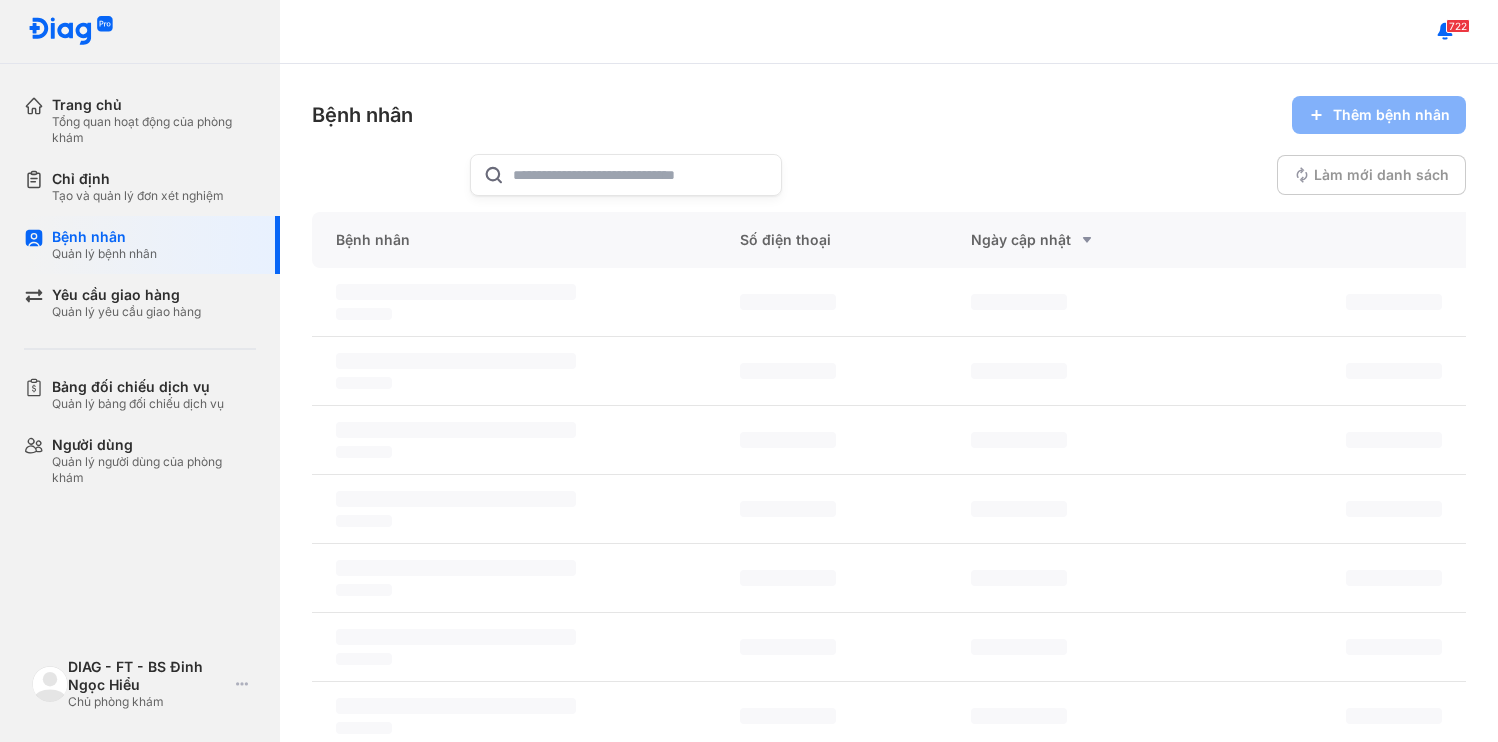 scroll, scrollTop: 0, scrollLeft: 0, axis: both 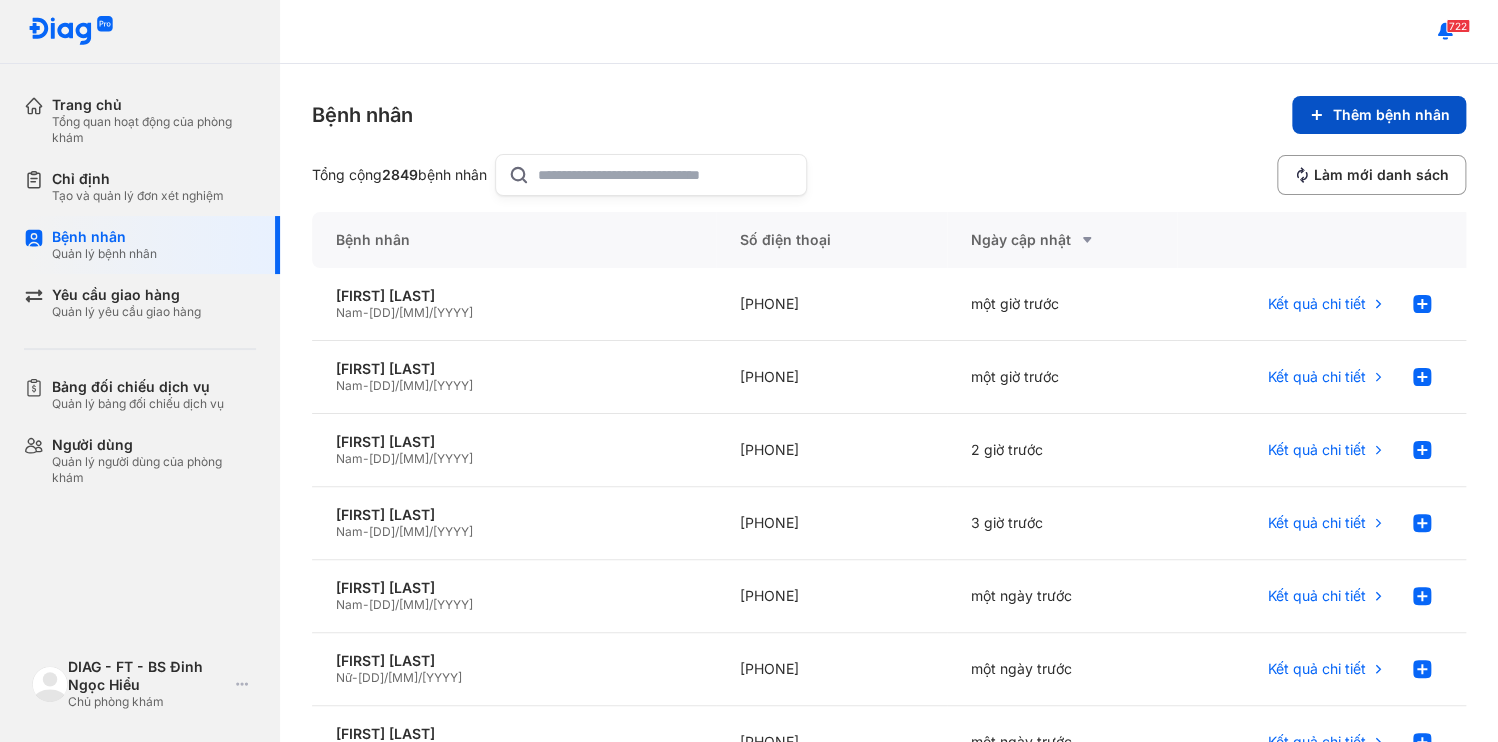 click 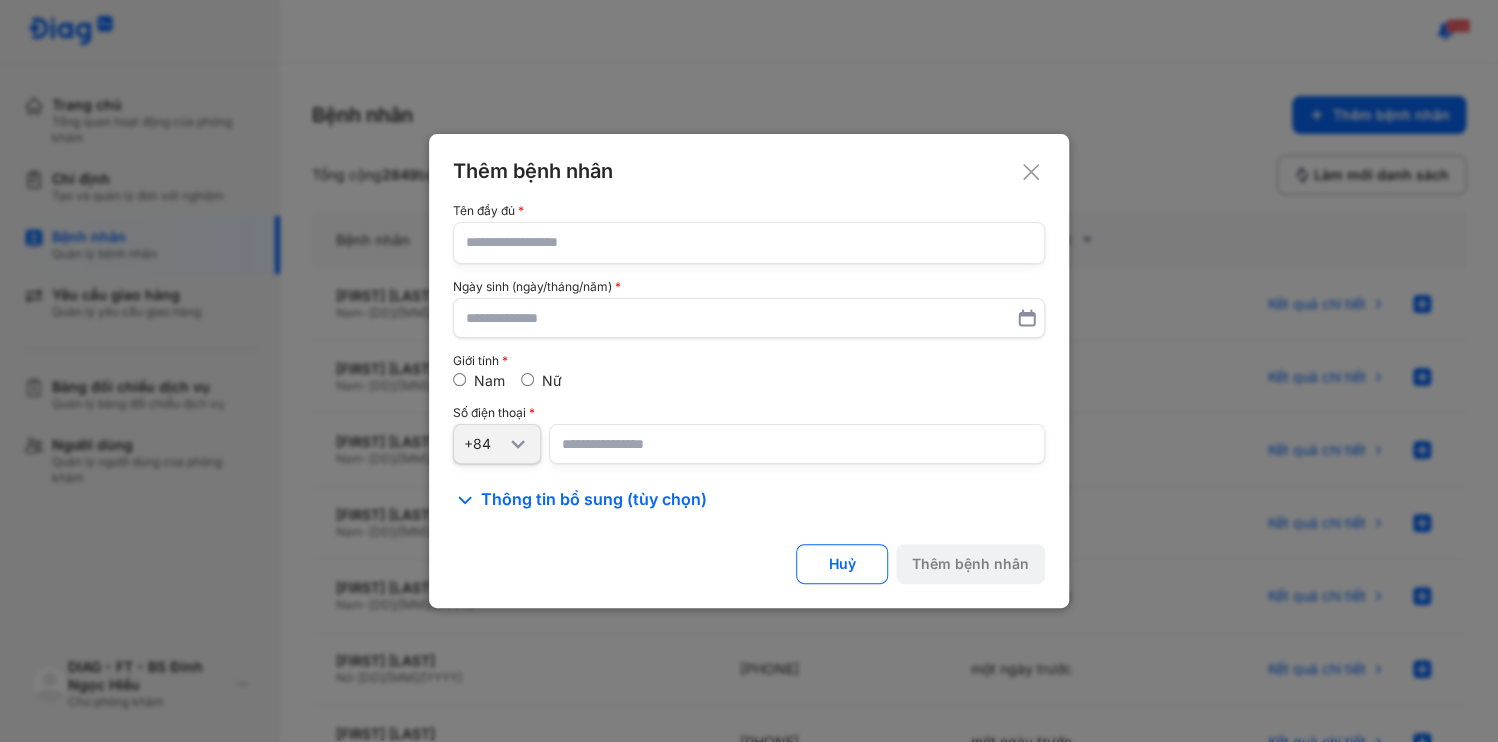 type 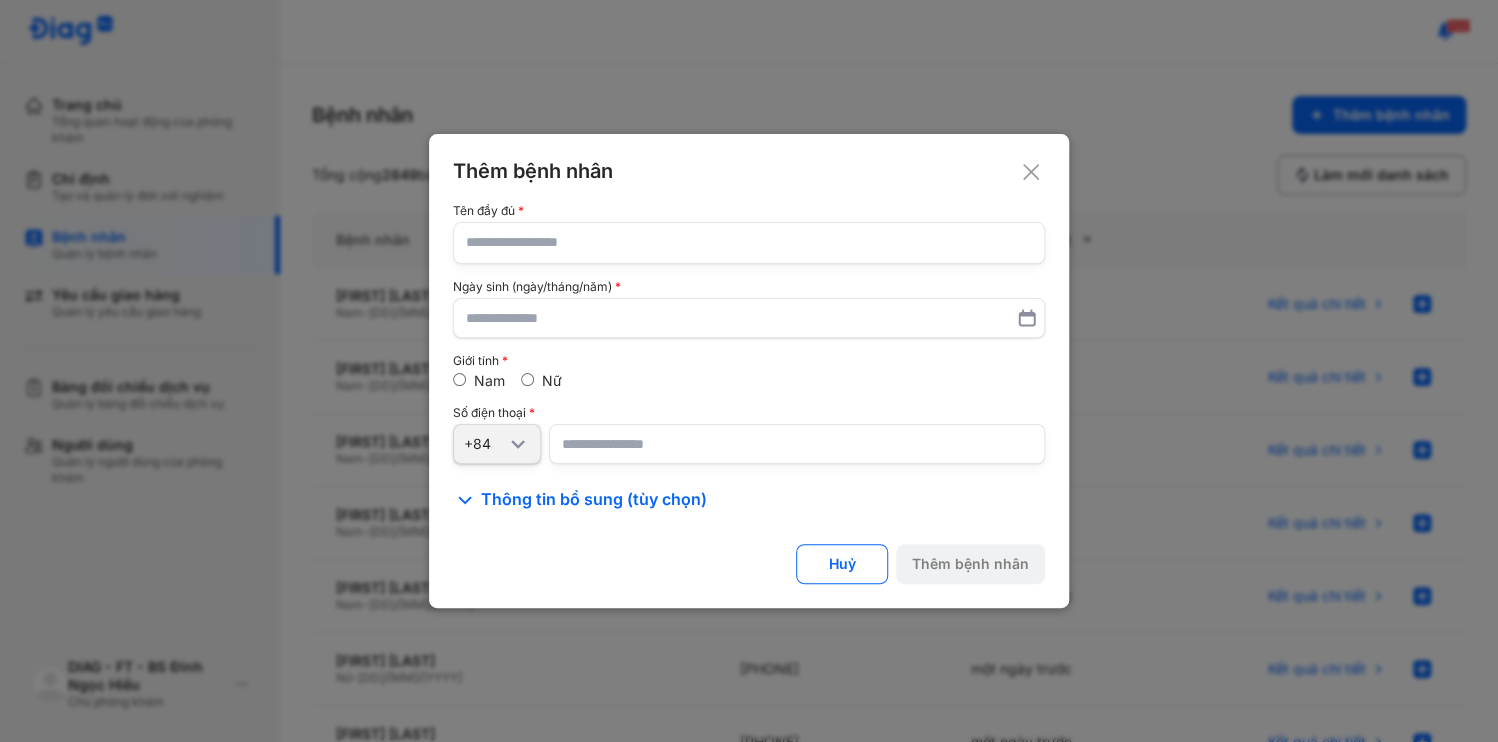 click 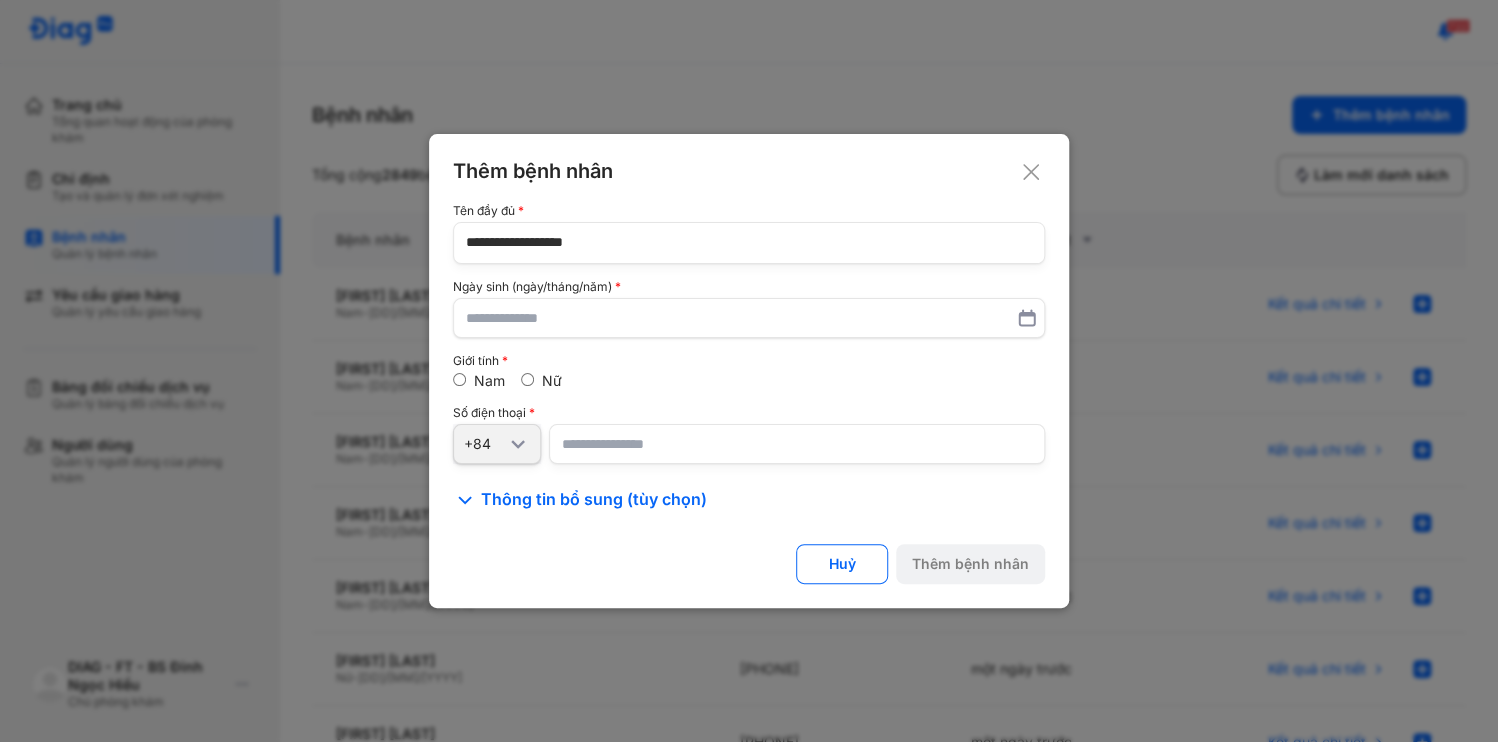 type on "**********" 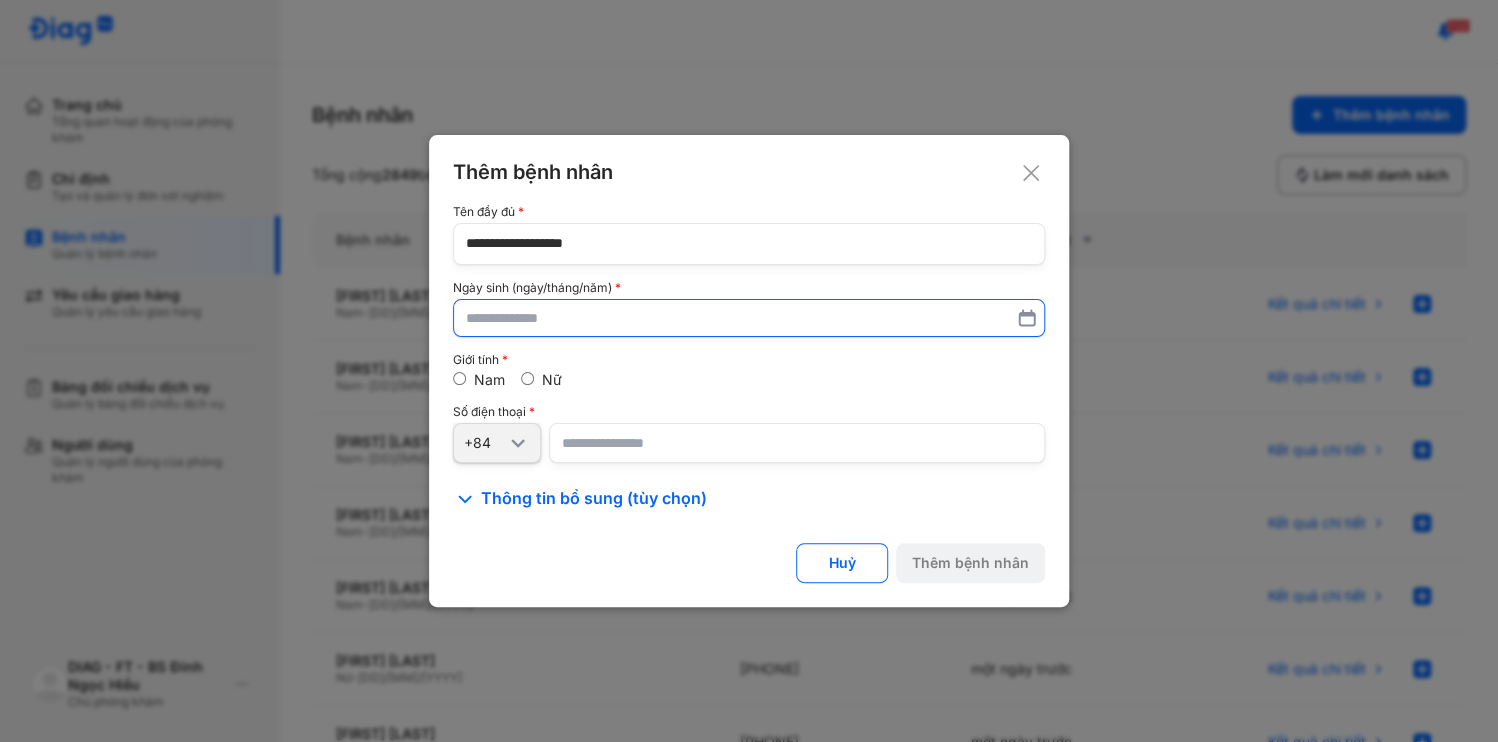 click at bounding box center [749, 318] 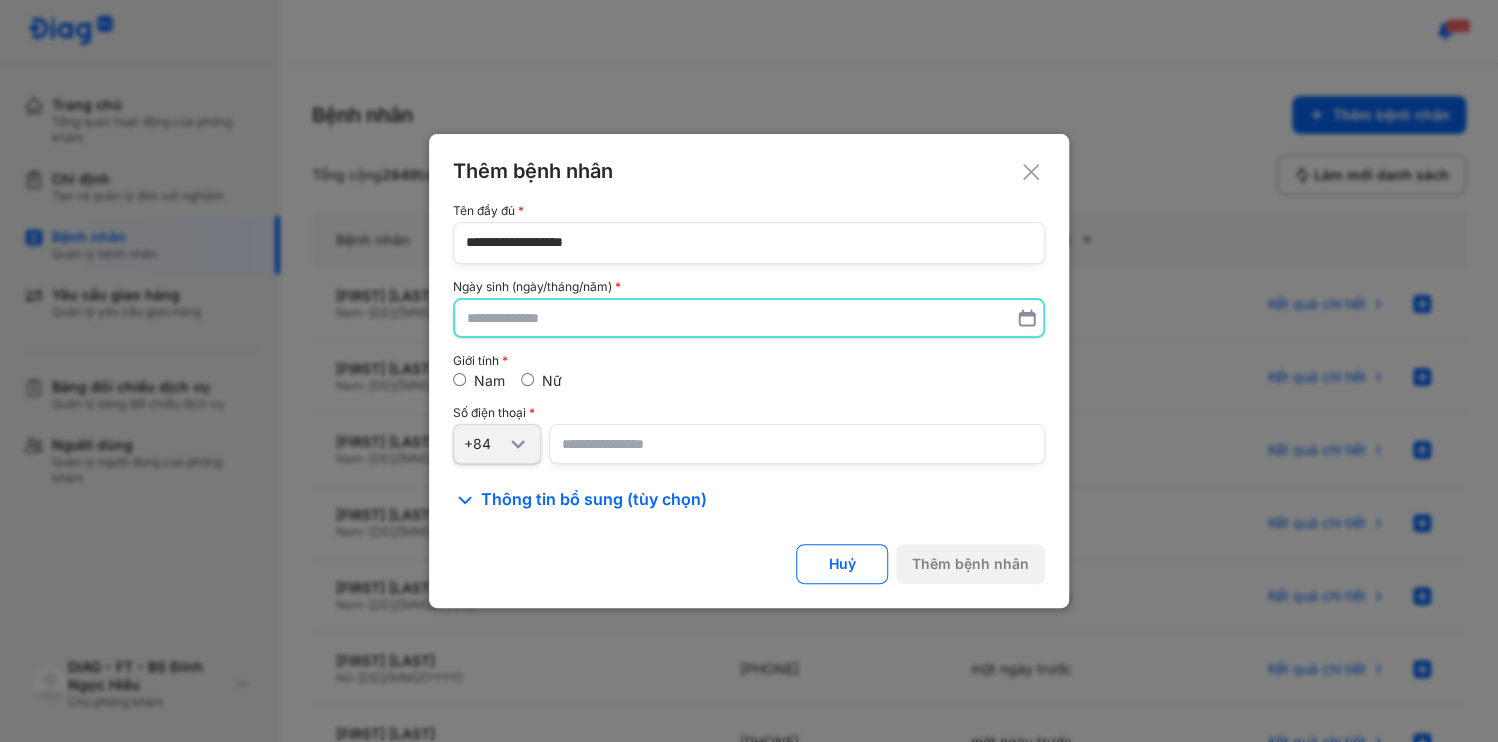 paste on "**********" 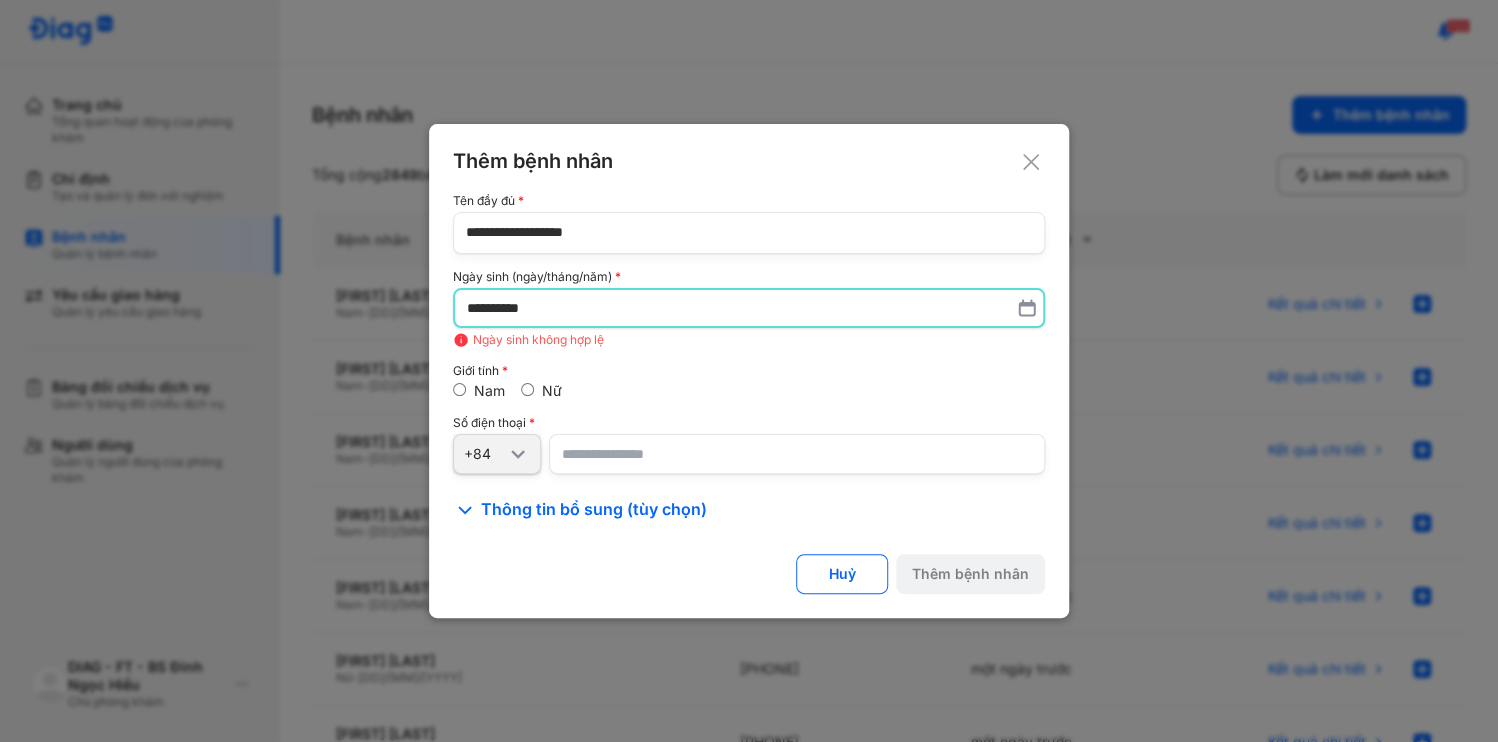 type on "**********" 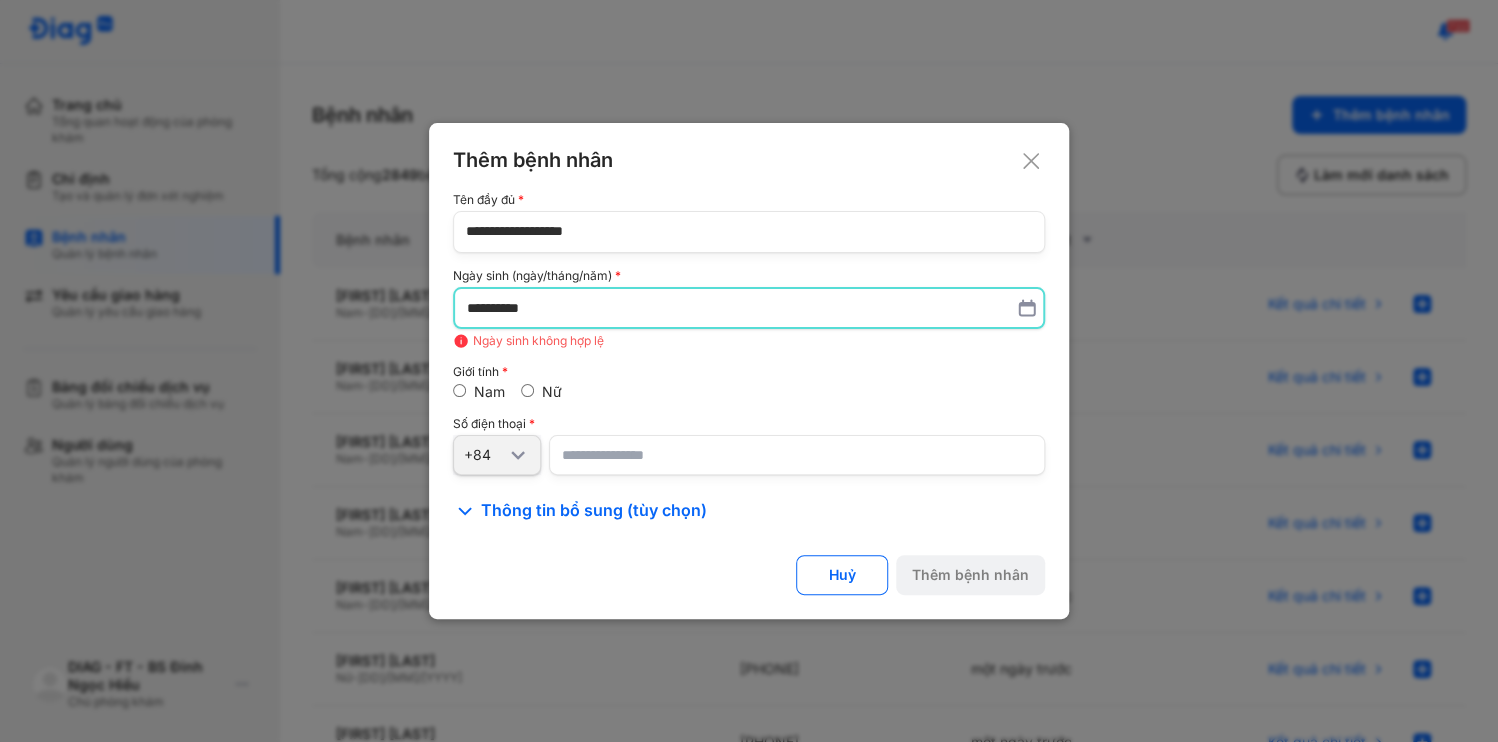 click at bounding box center [797, 455] 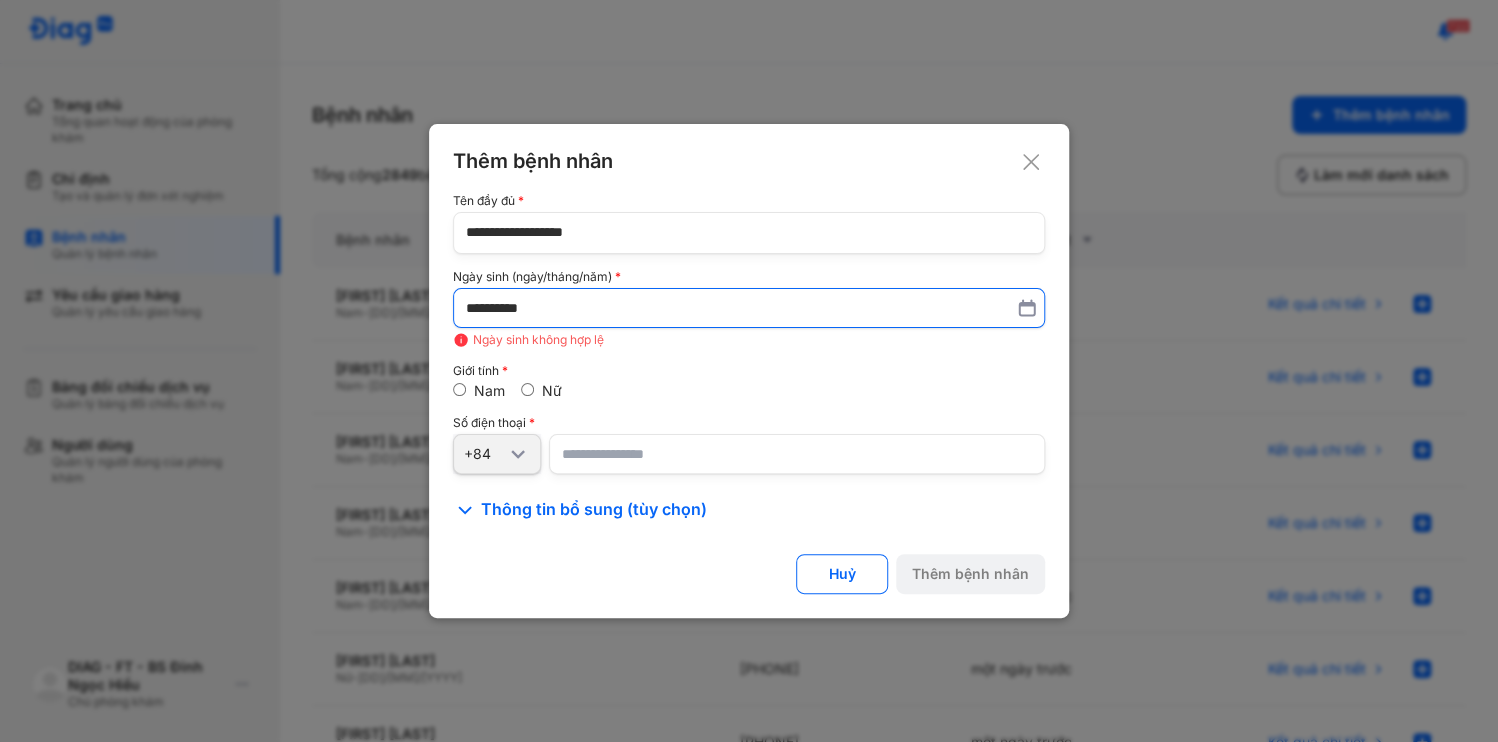type on "**********" 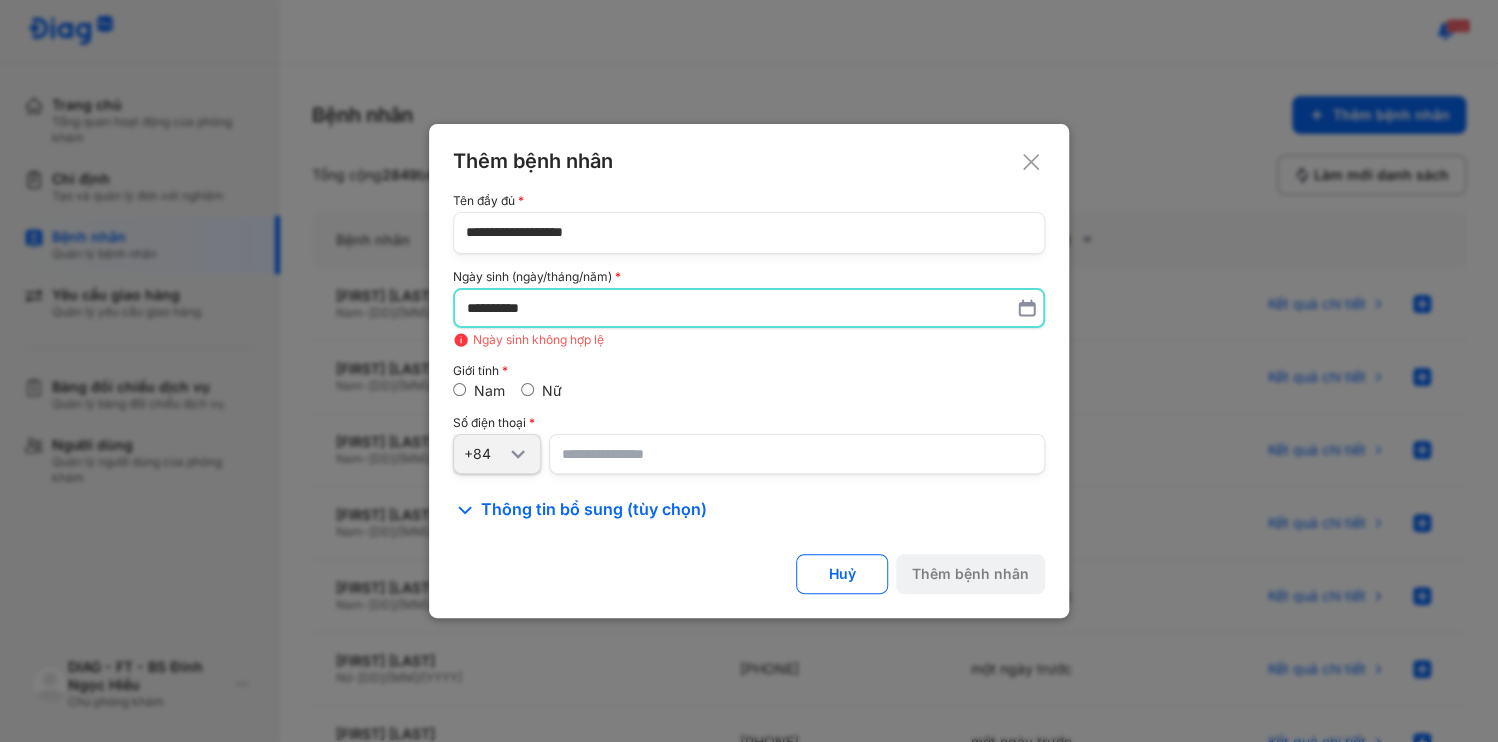 drag, startPoint x: 553, startPoint y: 316, endPoint x: 212, endPoint y: 316, distance: 341 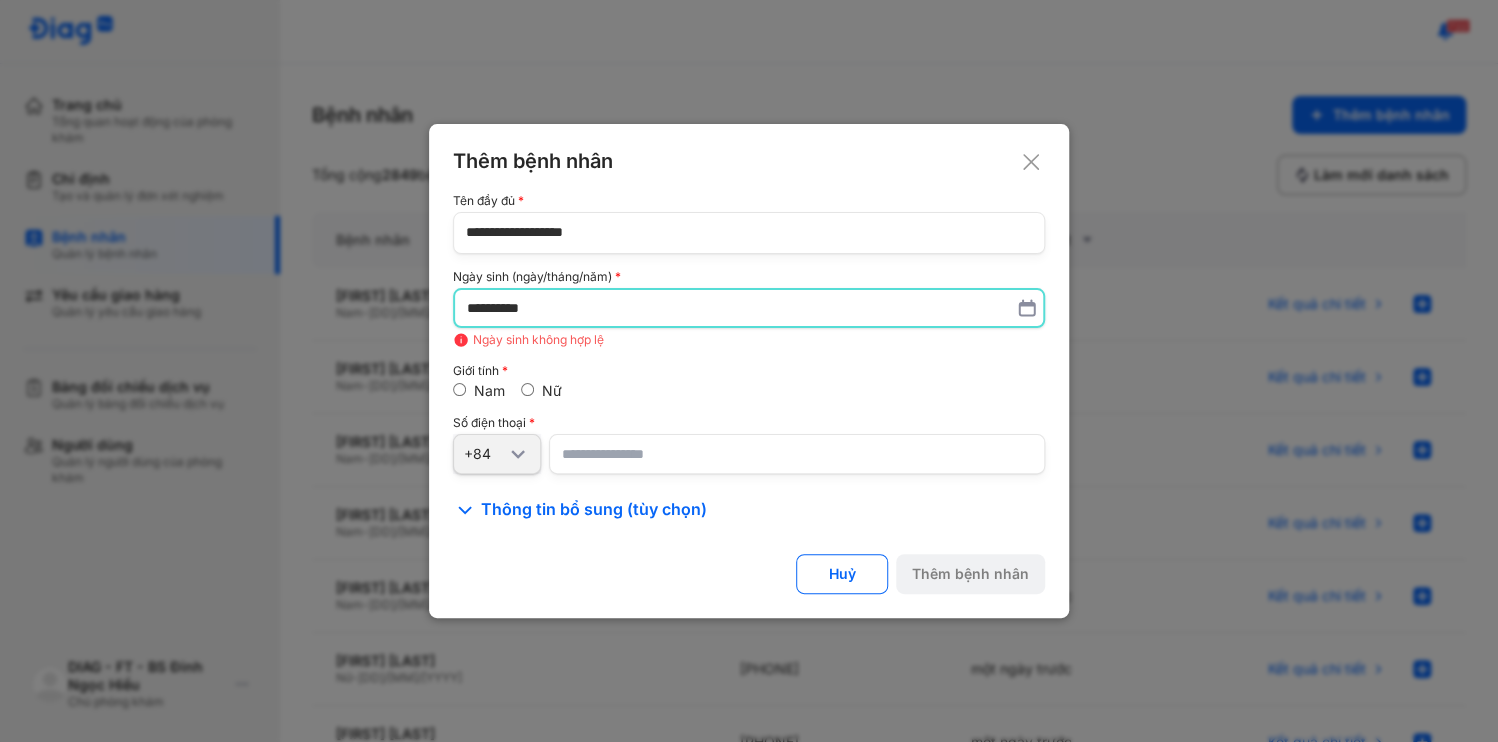 click on "**********" at bounding box center (749, 371) 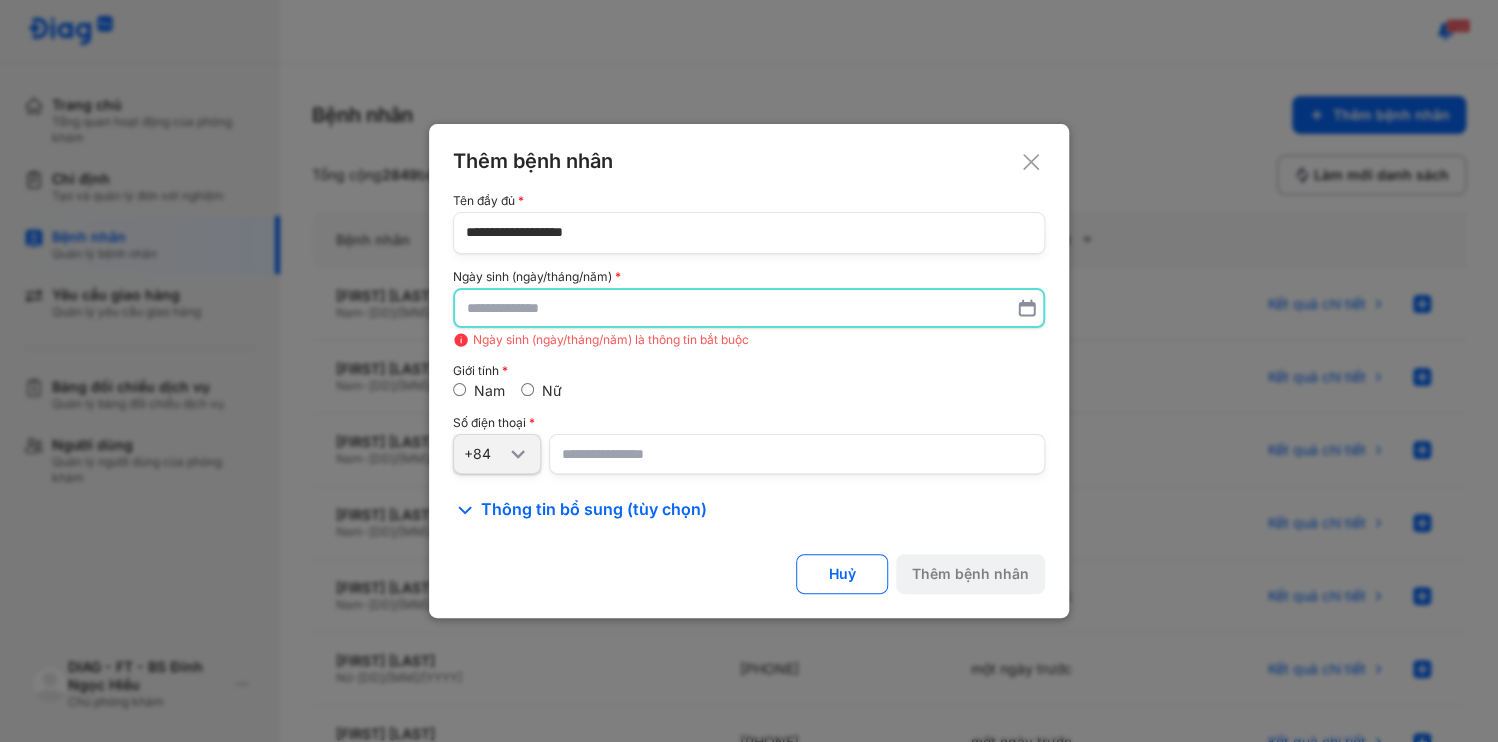 click at bounding box center [749, 308] 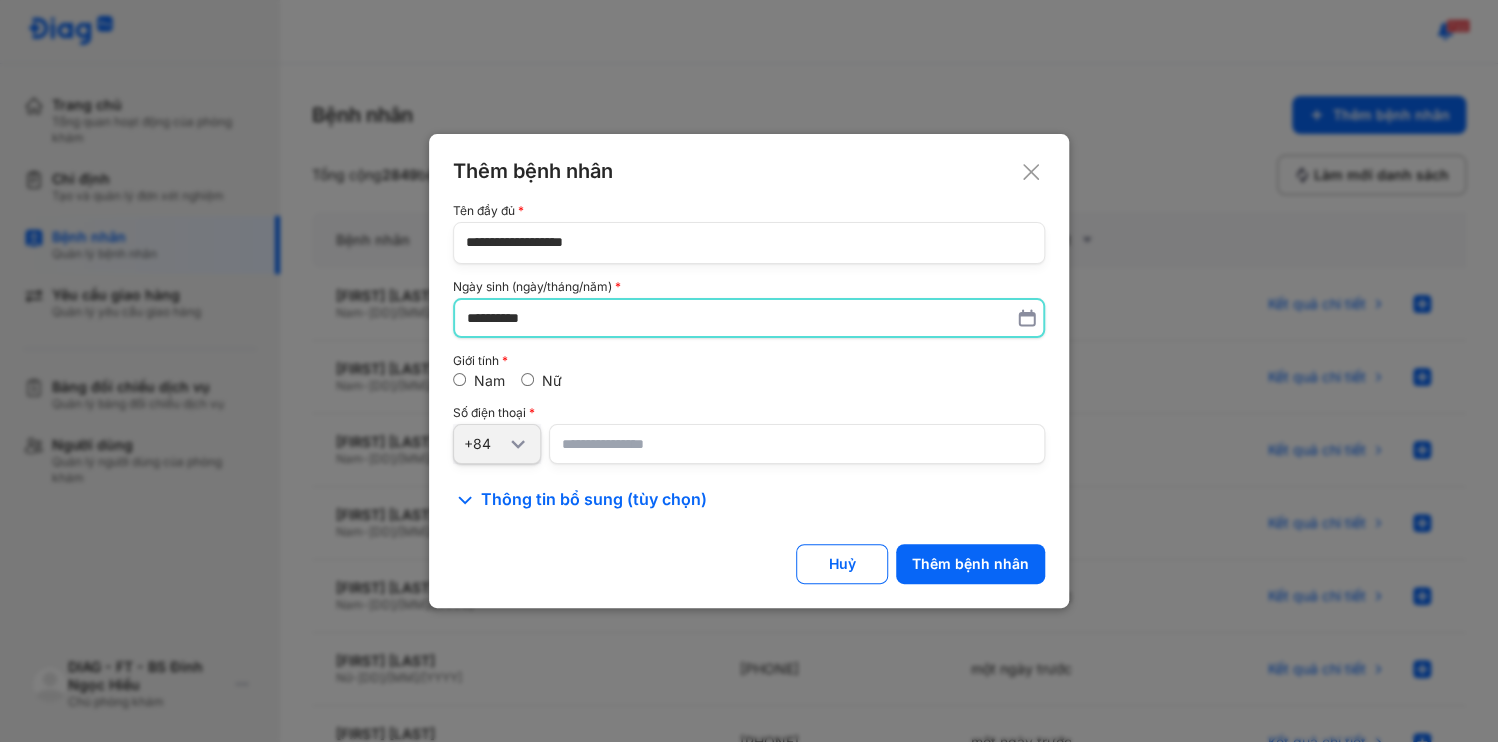 type on "**********" 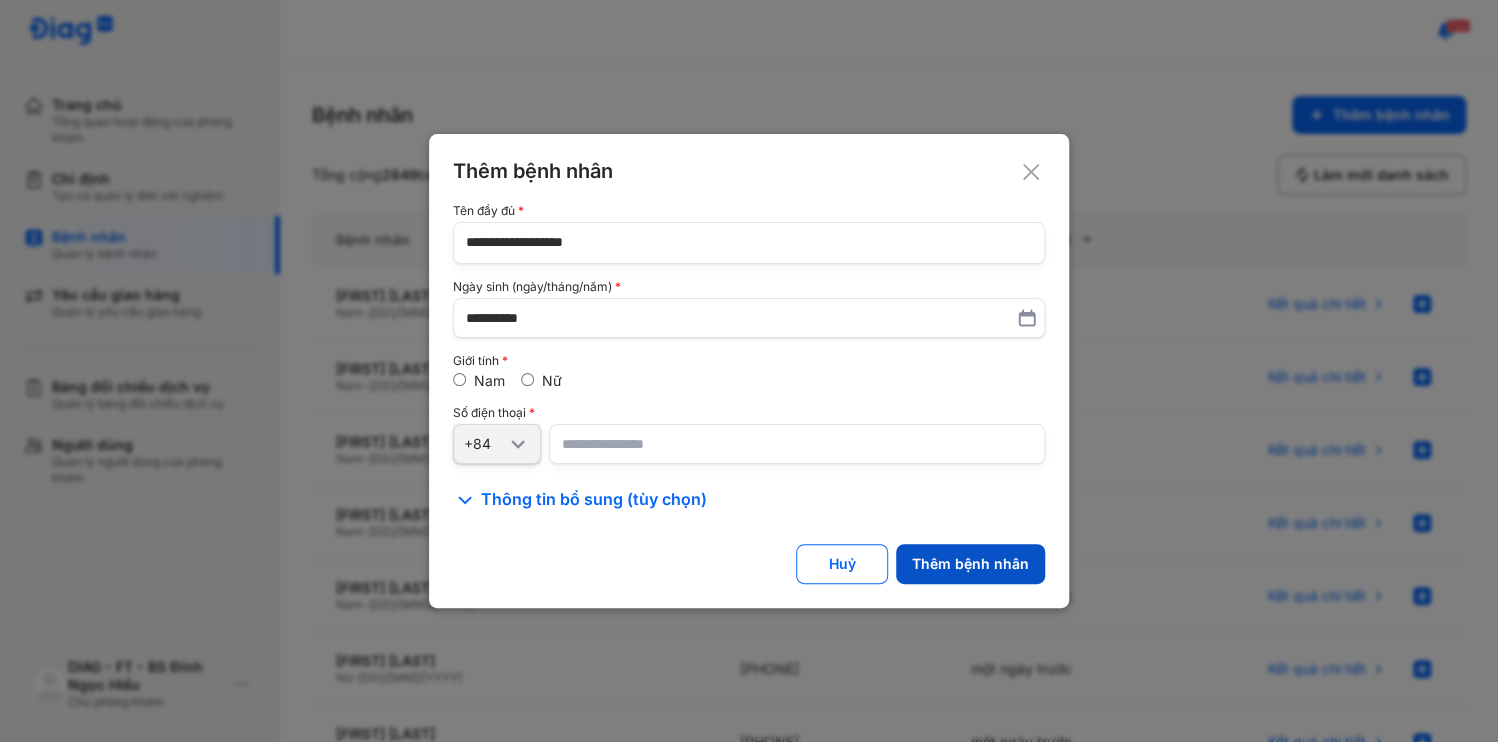 click on "Thêm bệnh nhân" 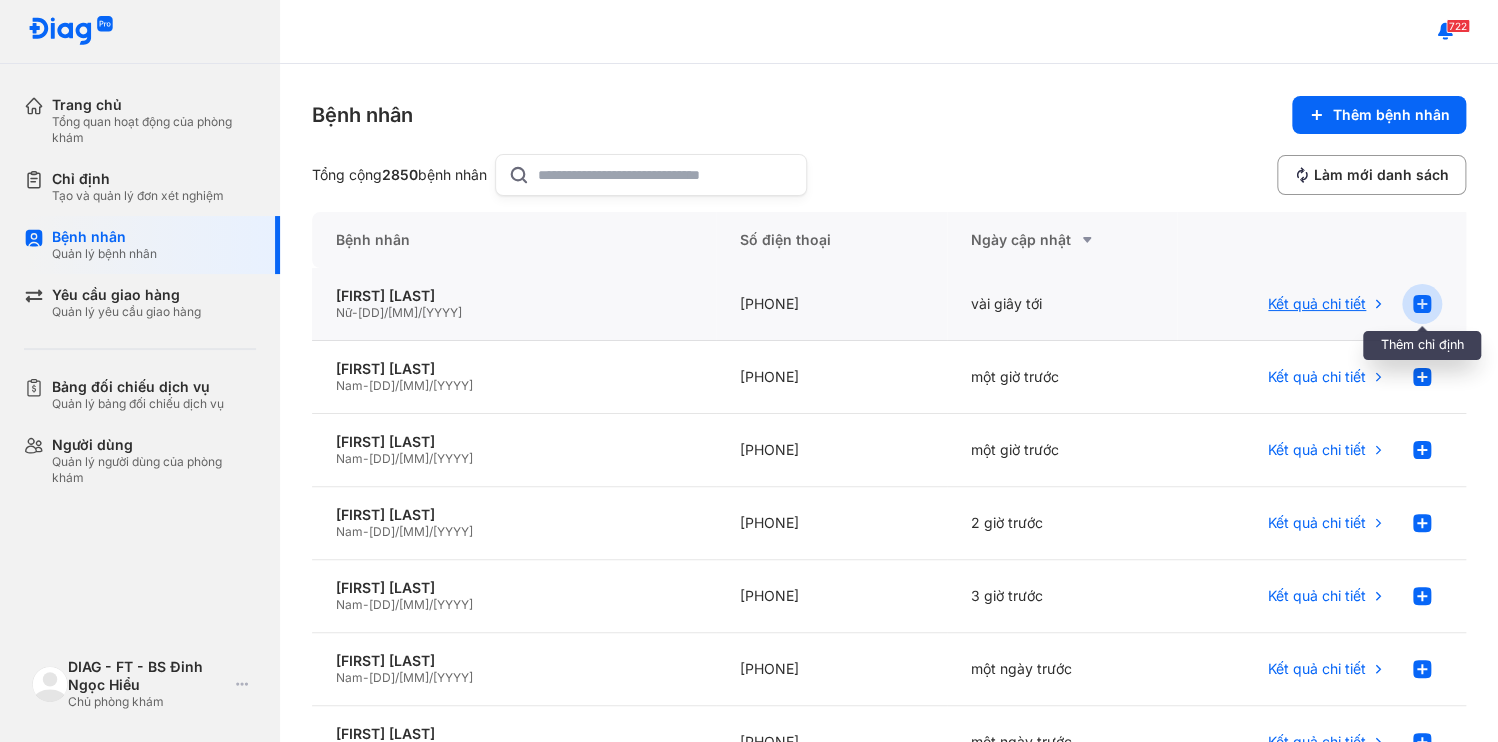 click 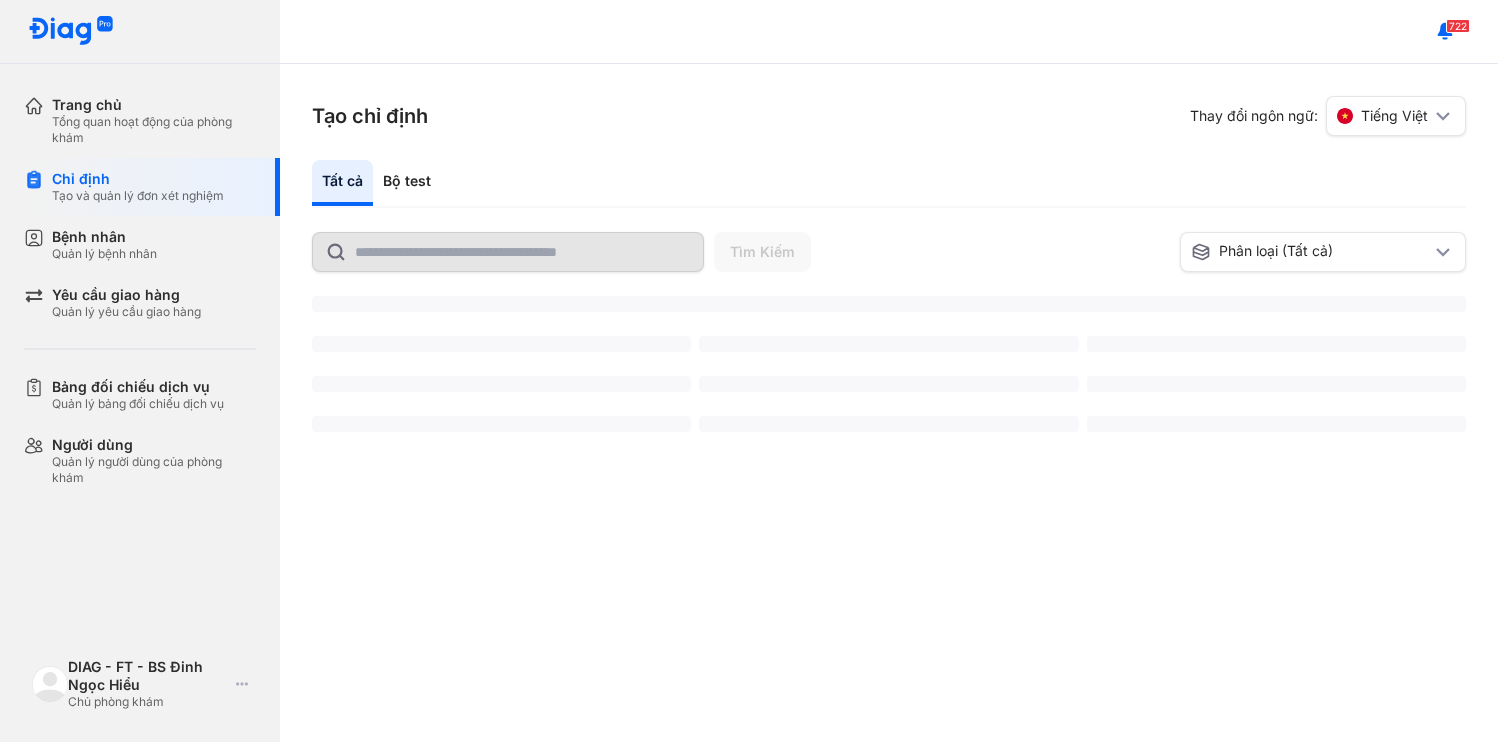 scroll, scrollTop: 0, scrollLeft: 0, axis: both 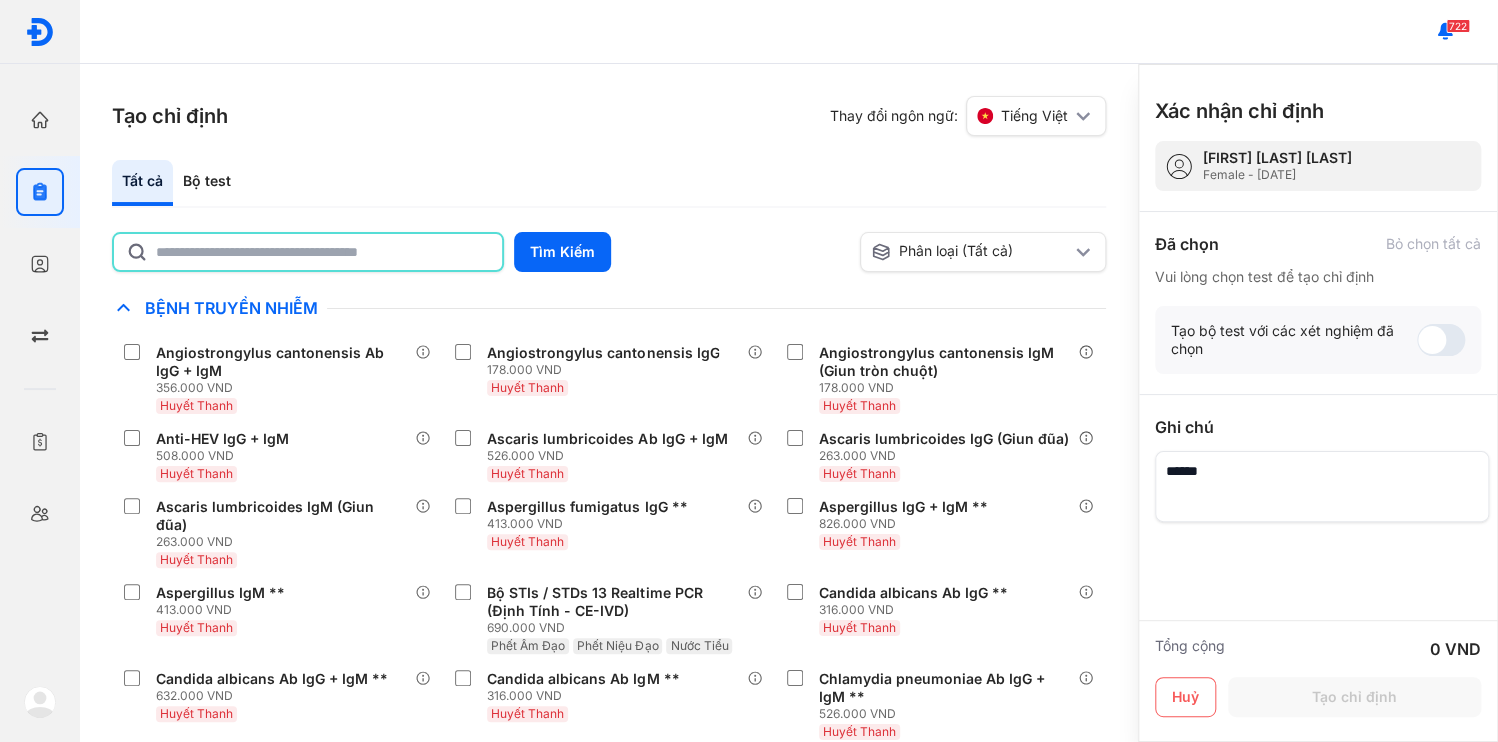 click 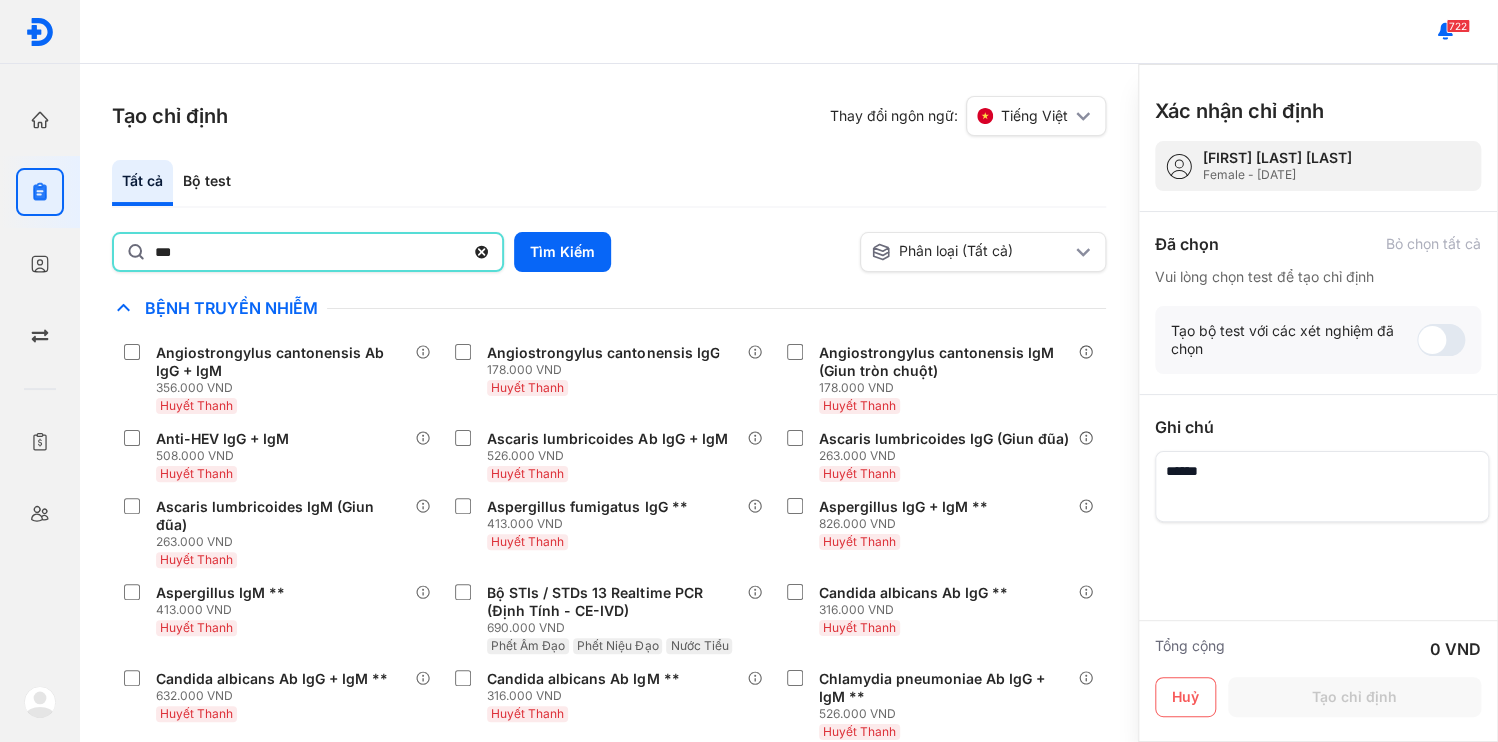 type on "****" 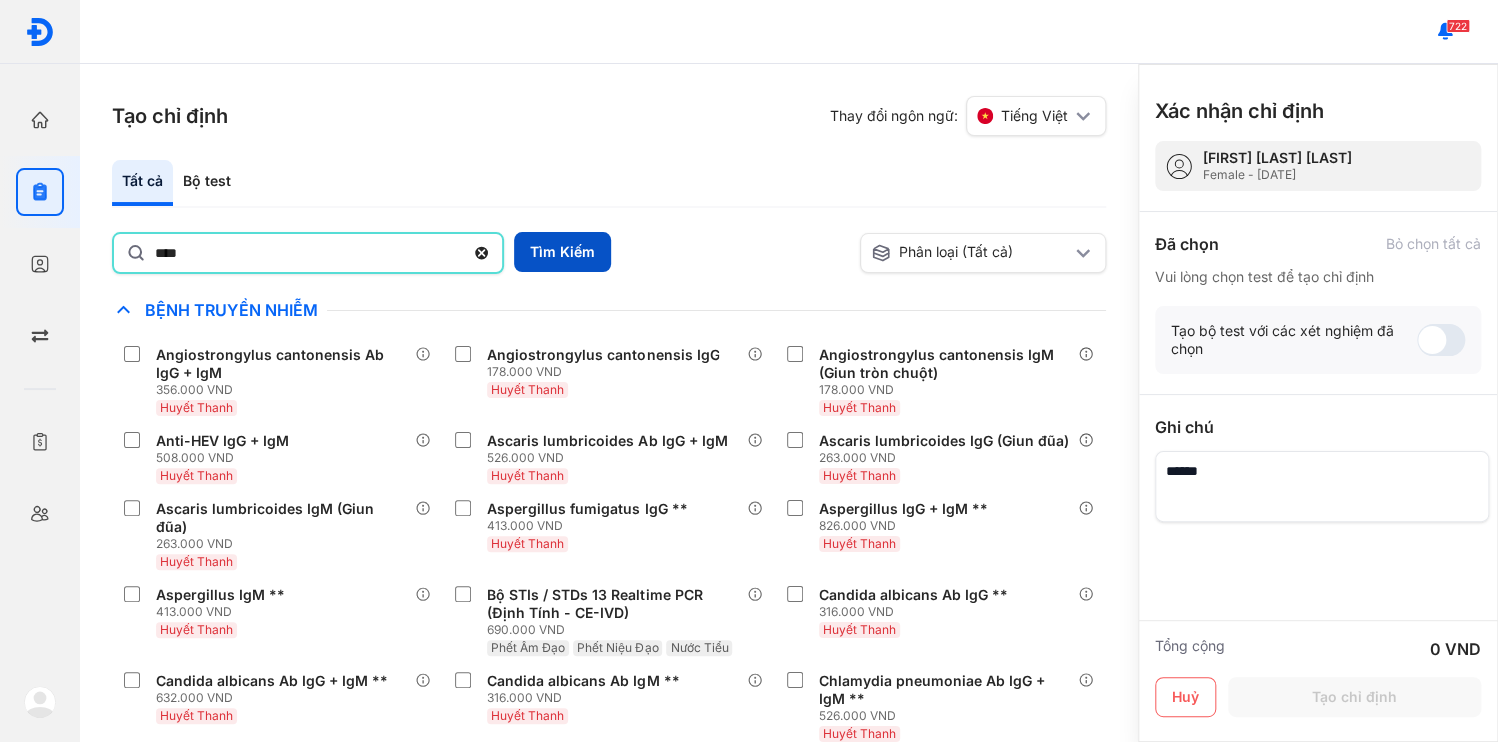 click on "Tìm Kiếm" at bounding box center [562, 252] 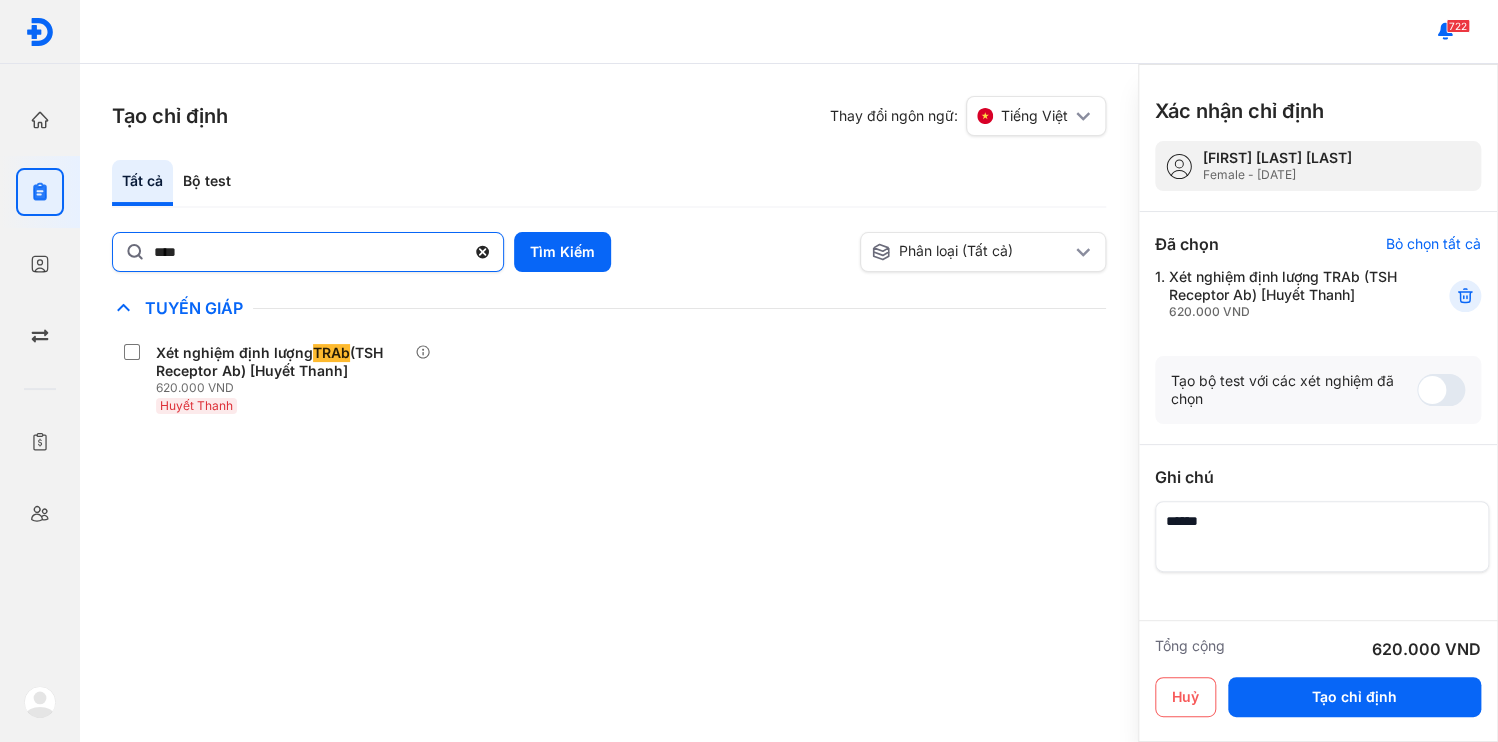 drag, startPoint x: 476, startPoint y: 228, endPoint x: 404, endPoint y: 228, distance: 72 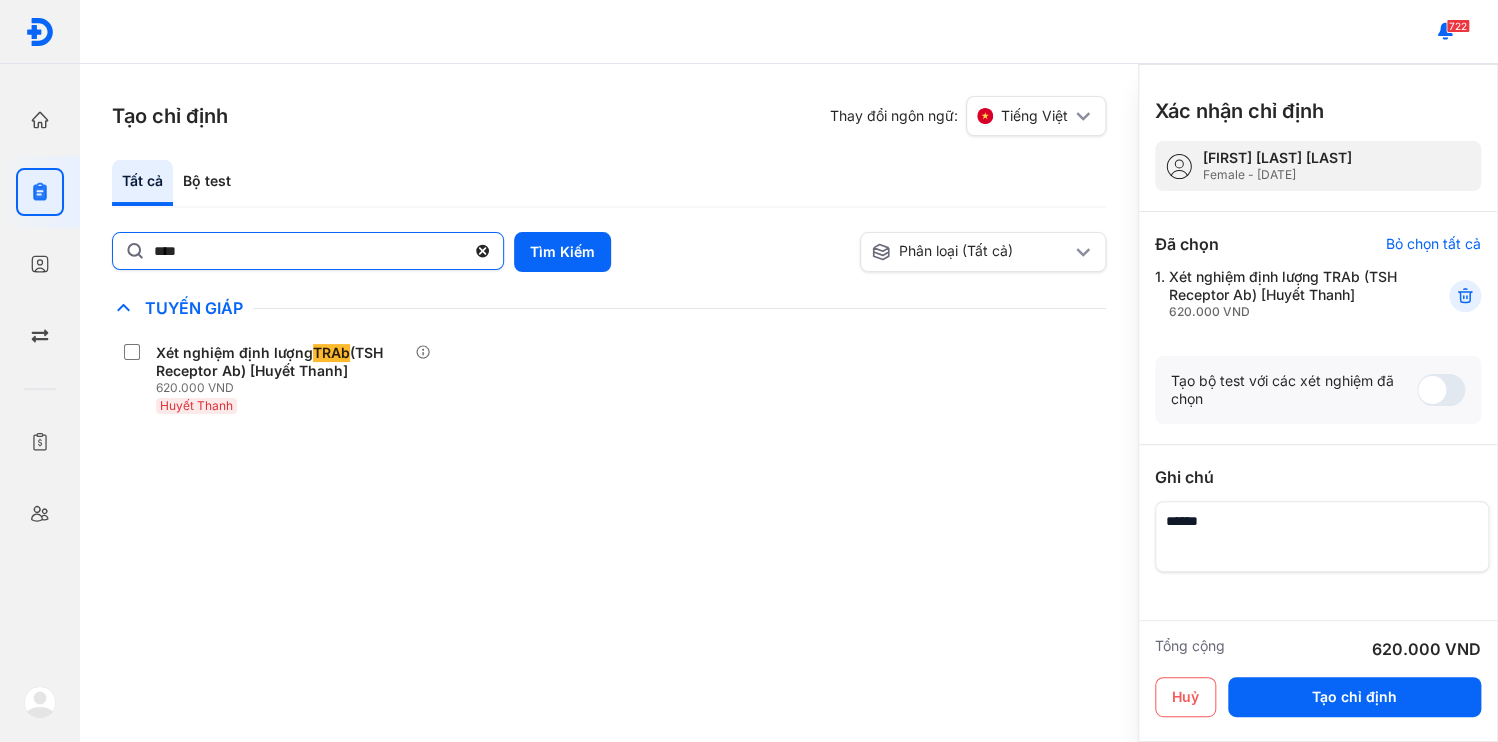 click on "****" 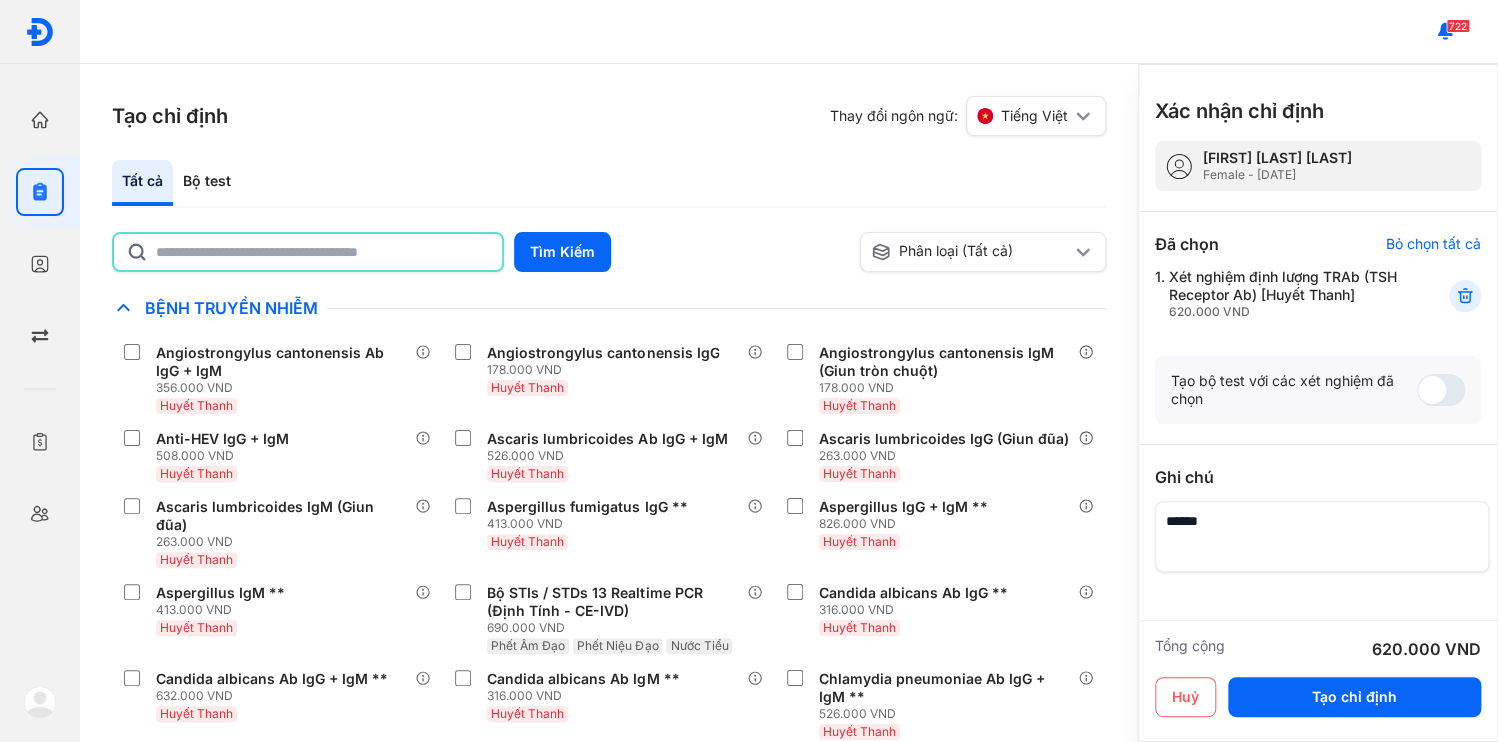 click 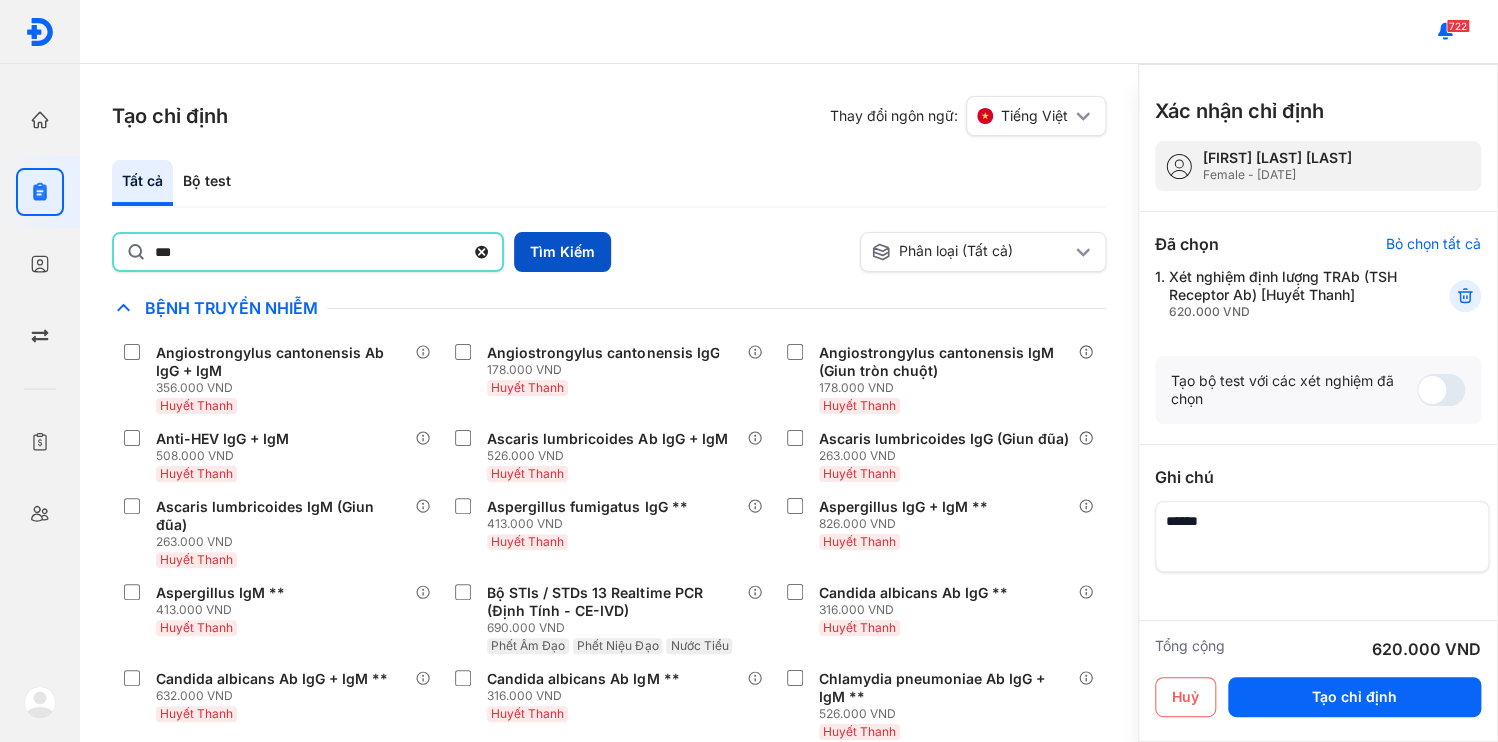type on "***" 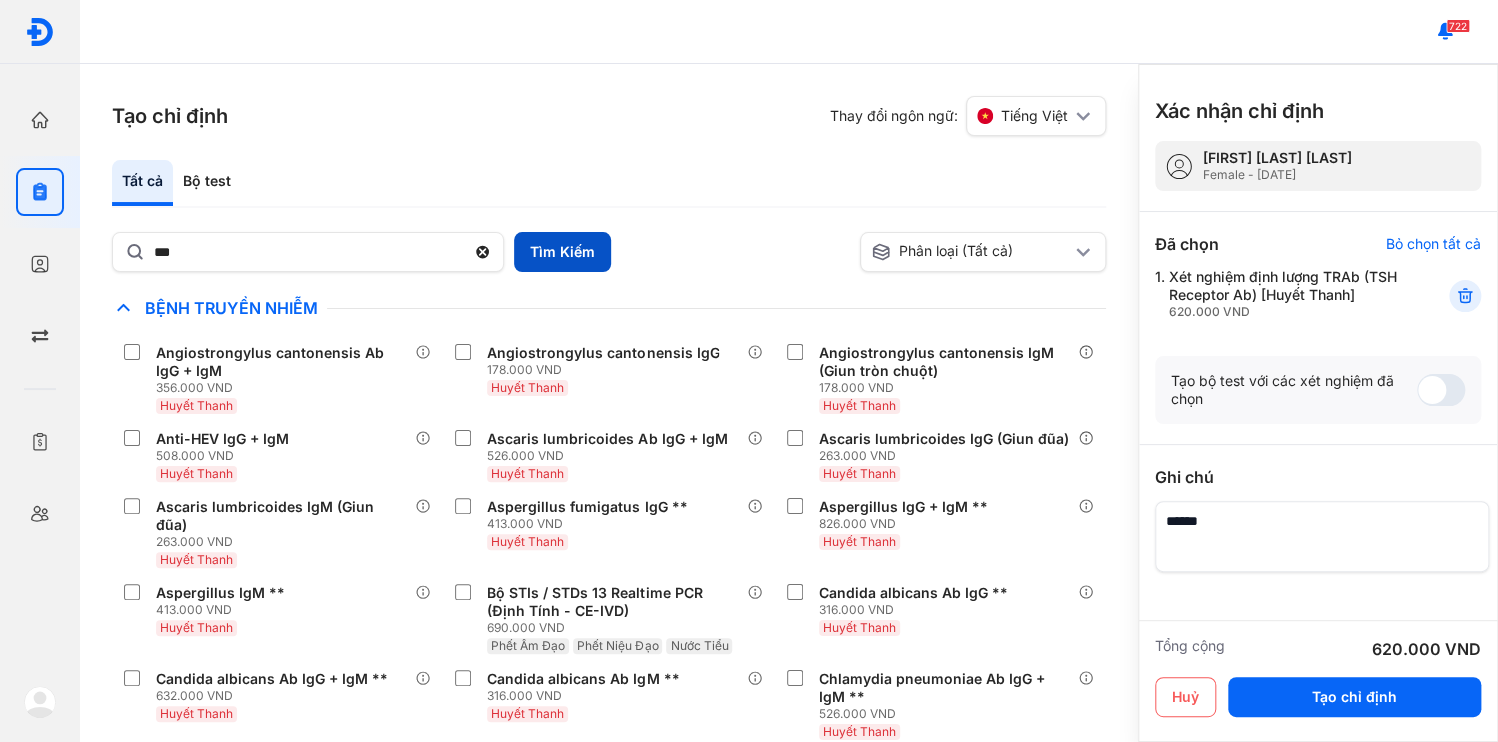 click on "Tìm Kiếm" at bounding box center (562, 252) 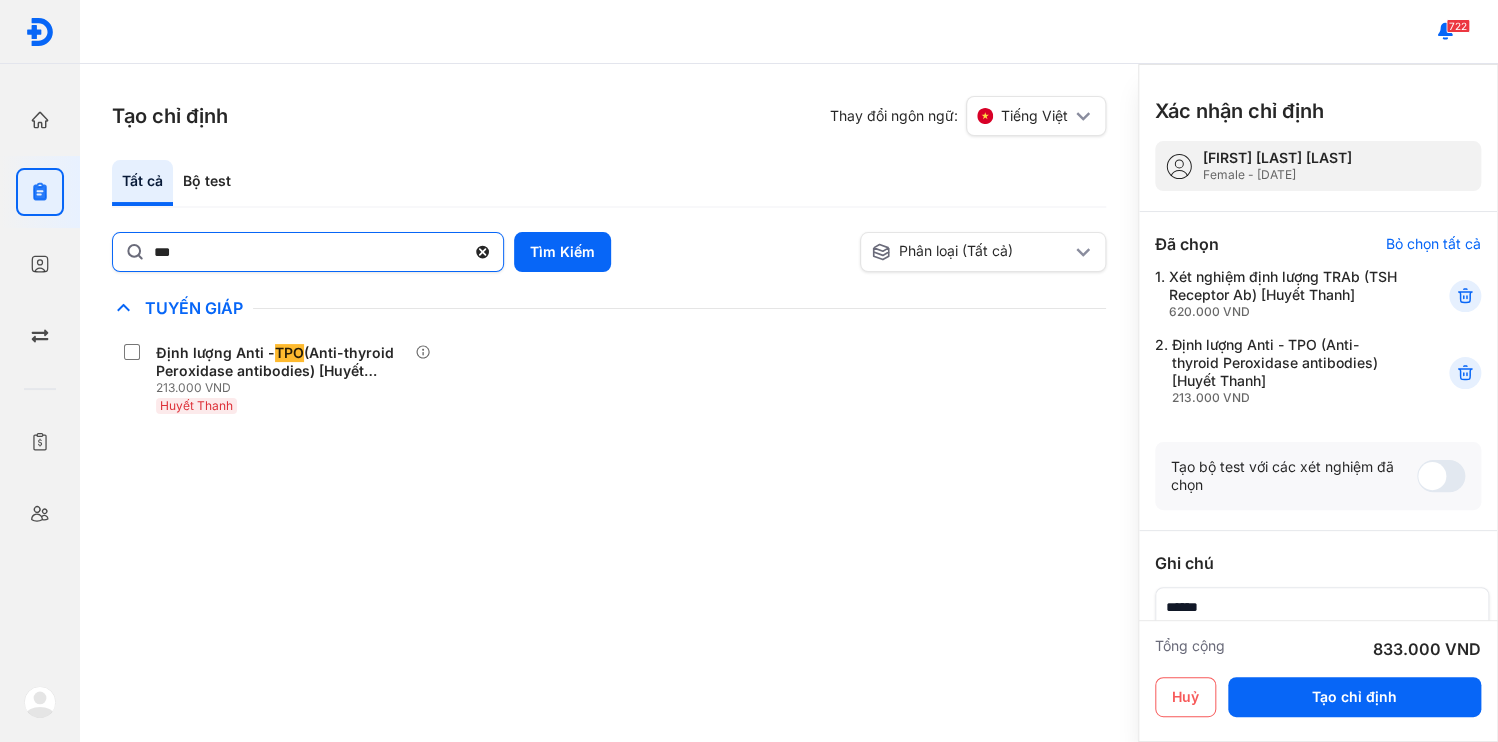 click 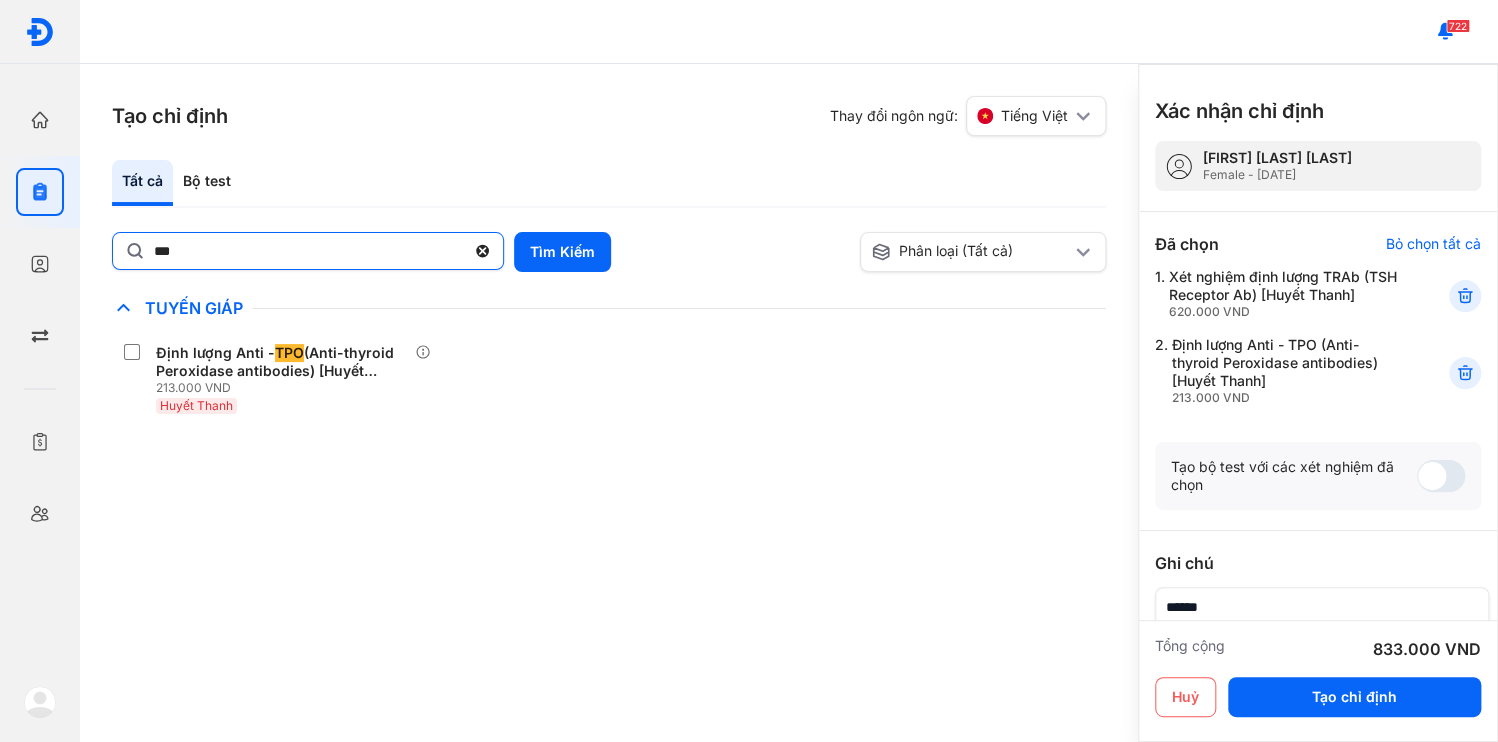 click on "***" 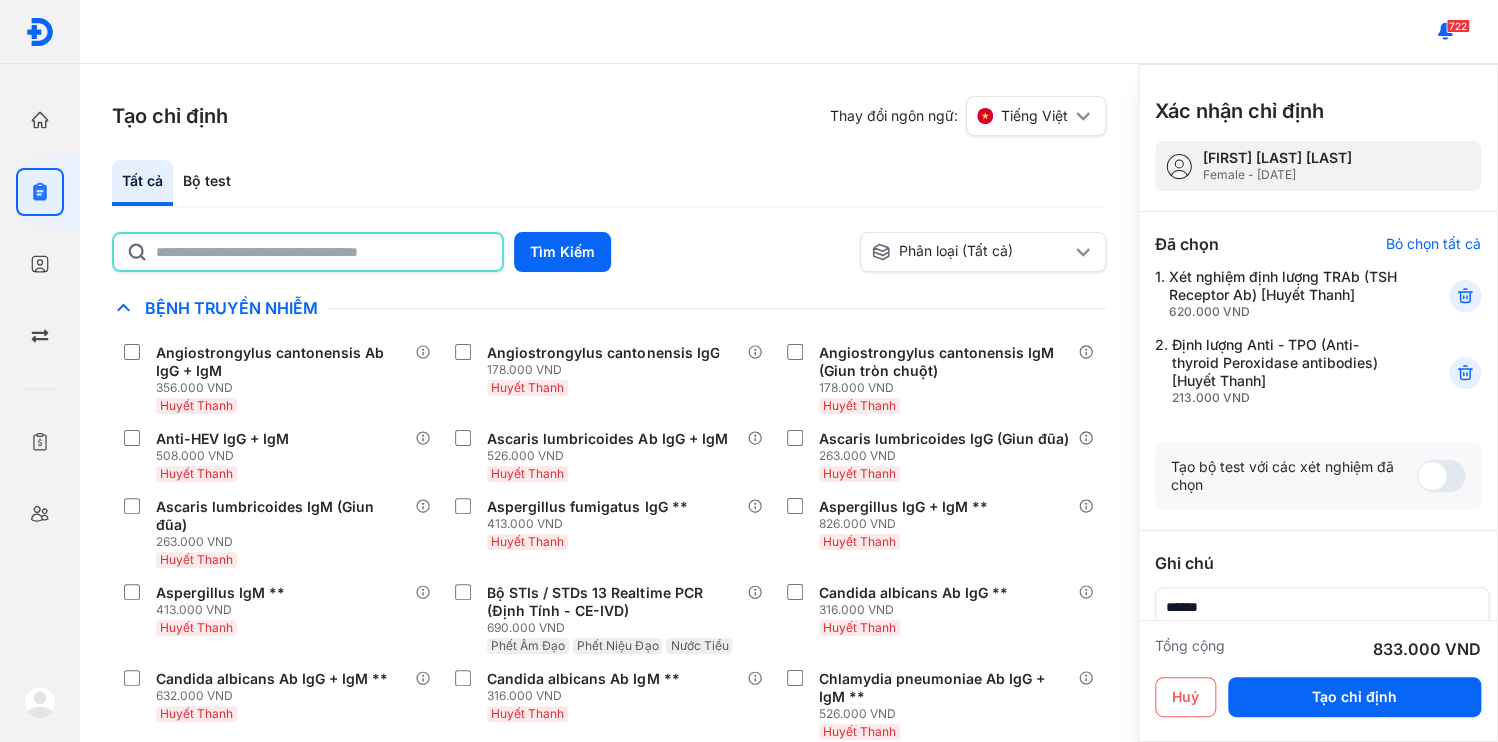 click 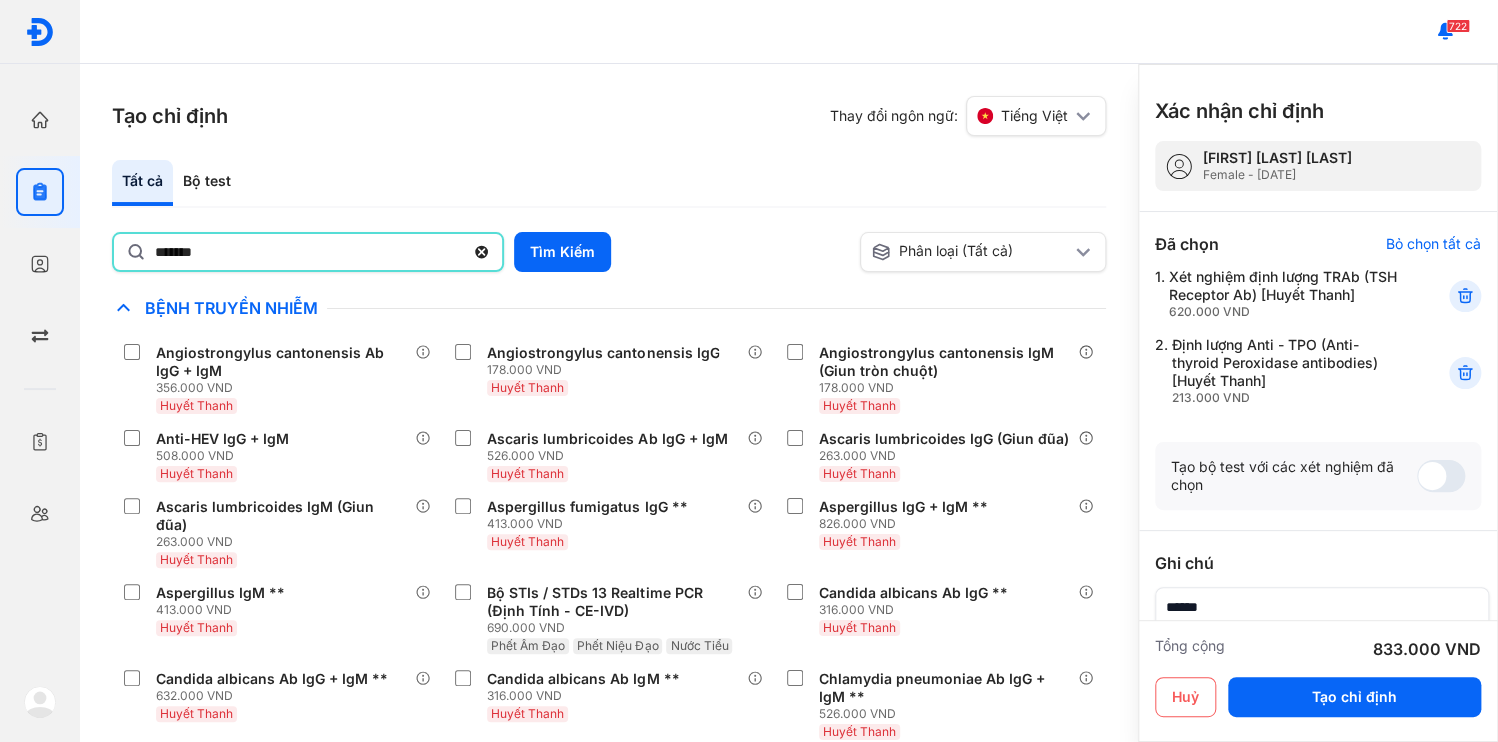type on "*******" 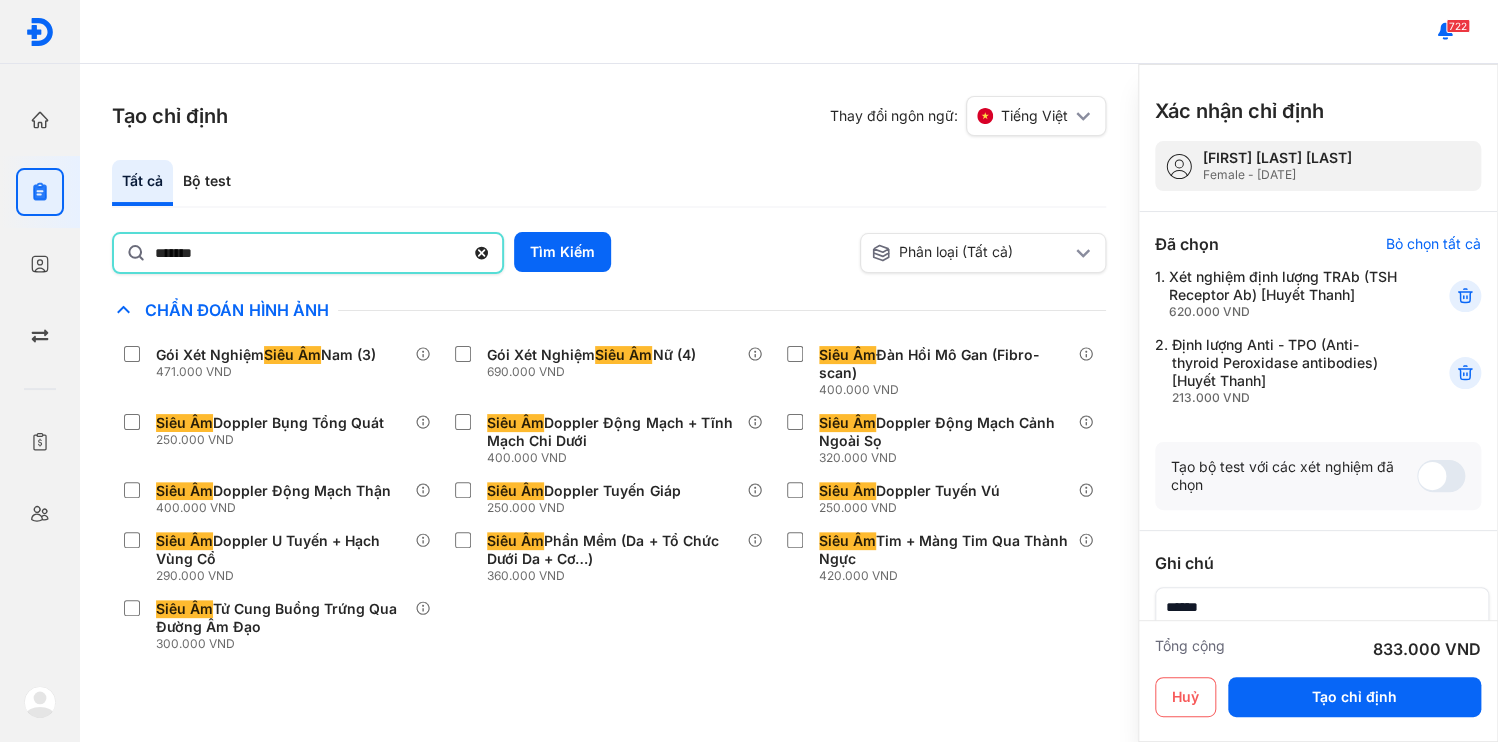 click on "Chỉ định nhiều nhất Bệnh Truyền Nhiễm Chẩn Đoán Hình Ảnh Gói Xét Nghiệm Siêu Âm Nam (3) 471.000 VND Gói Xét Nghiệm Siêu Âm Nữ (4) 690.000 VND Siêu Âm Đàn Hồi Mô Gan (Fibro-scan) 400.000 VND Siêu Âm Doppler Bụng Tổng Quát 250.000 VND Siêu Âm Doppler Động Mạch + Tĩnh Mạch Chi Dưới 400.000 VND Siêu Âm Doppler Động Mạch Cảnh Ngoài Sọ 320.000 VND Siêu Âm Doppler Động Mạch Thận 400.000 VND Siêu Âm Doppler Tuyến Giáp 250.000 VND Siêu Âm Doppler Tuyến Vú 250.000 VND Siêu Âm Doppler U Tuyến + Hạch Vùng Cổ 290.000 VND Siêu Âm Phần Mềm (Da + Tổ Chức Dưới Da + Cơ…) 360.000 VND Siêu Âm Tim + Màng Tim Qua Thành Ngực 420.000 VND Siêu Âm Tử Cung Buồng Trứng Qua Đường Âm Đạo 300.000 VND Chất Gây Nghiện COVID Di Truyền Dị Ứng Điện Di Độc Chất Đông Máu Gan Hô Hấp Huyết Học Khác Ký Sinh Trùng Nội Tiết Tố & Hóoc-môn Sản Phụ Khoa STIs" at bounding box center (609, 520) 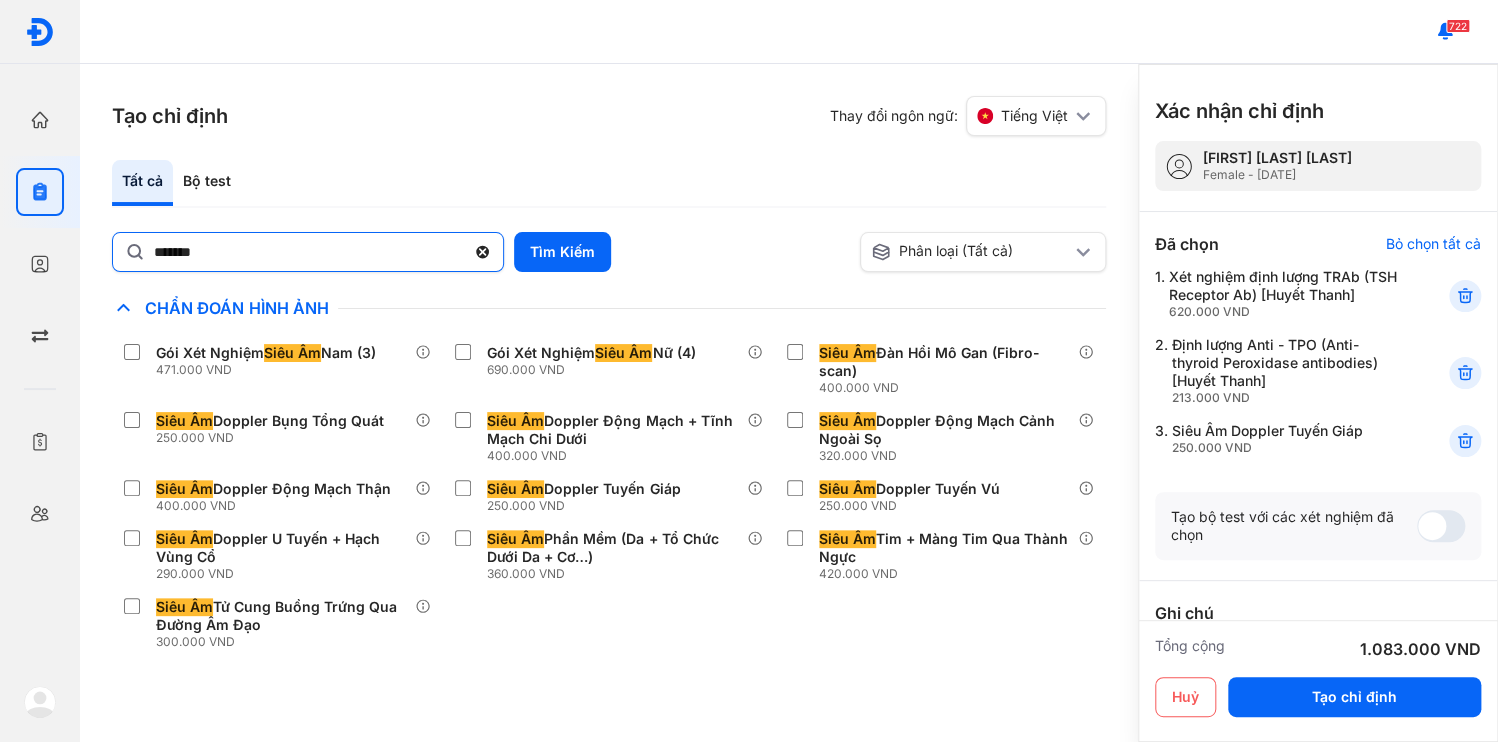 click 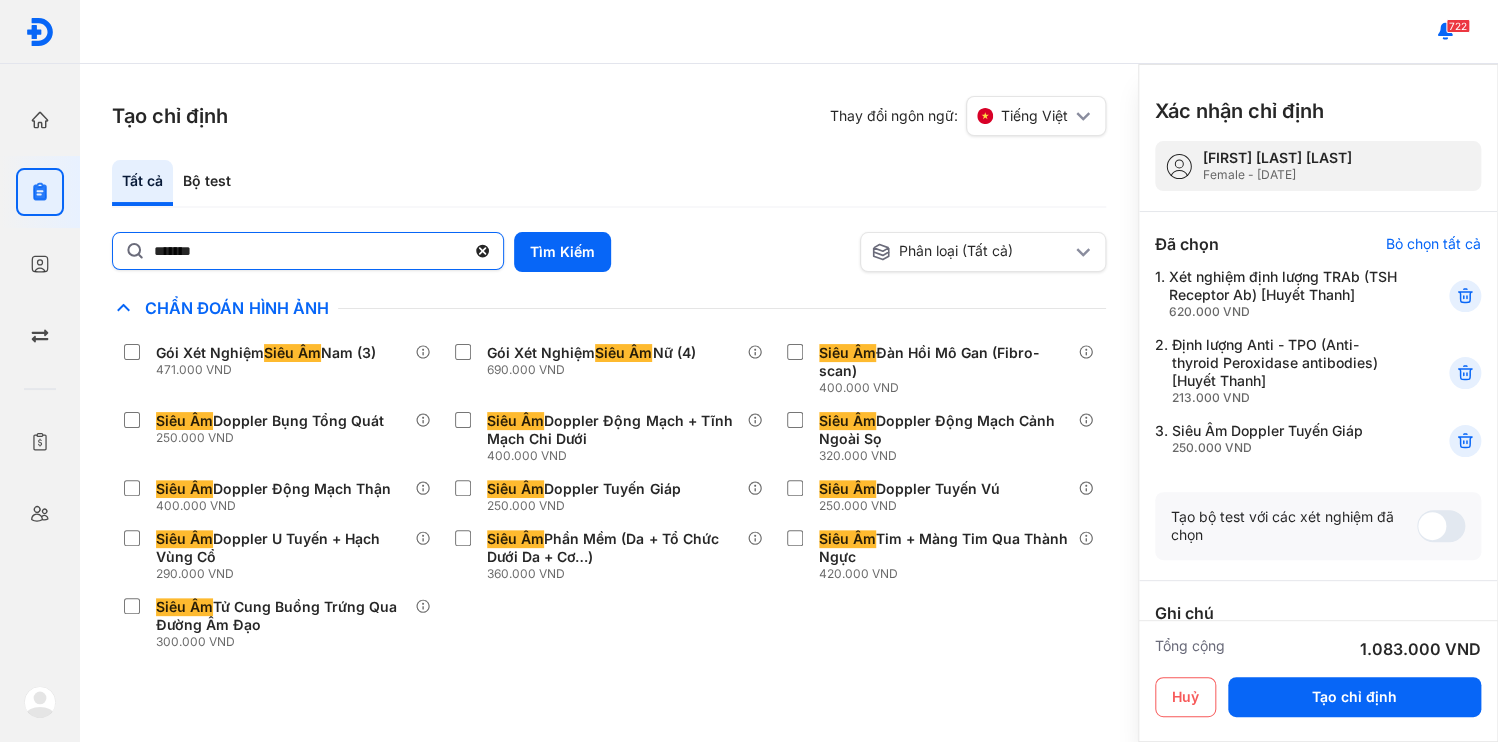 click on "*******" 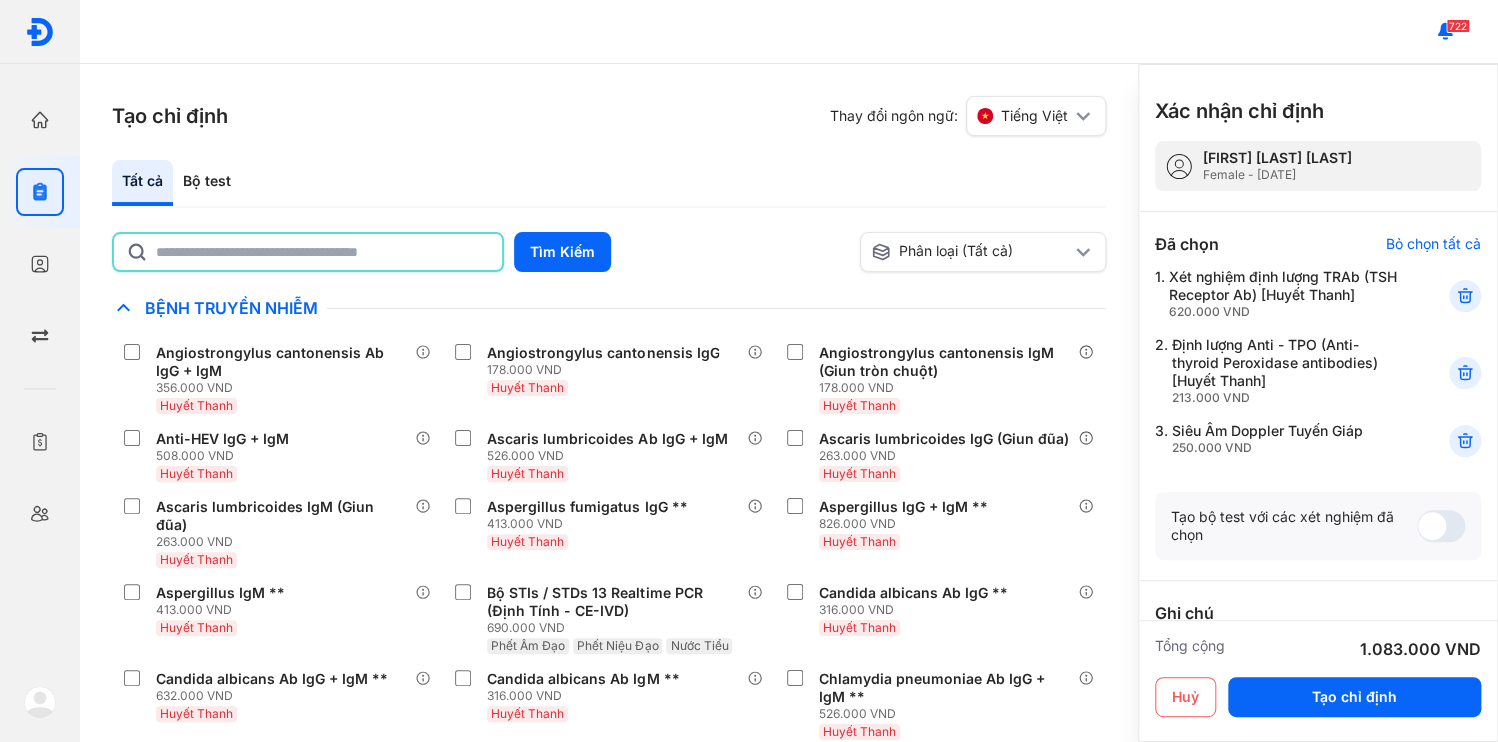 click 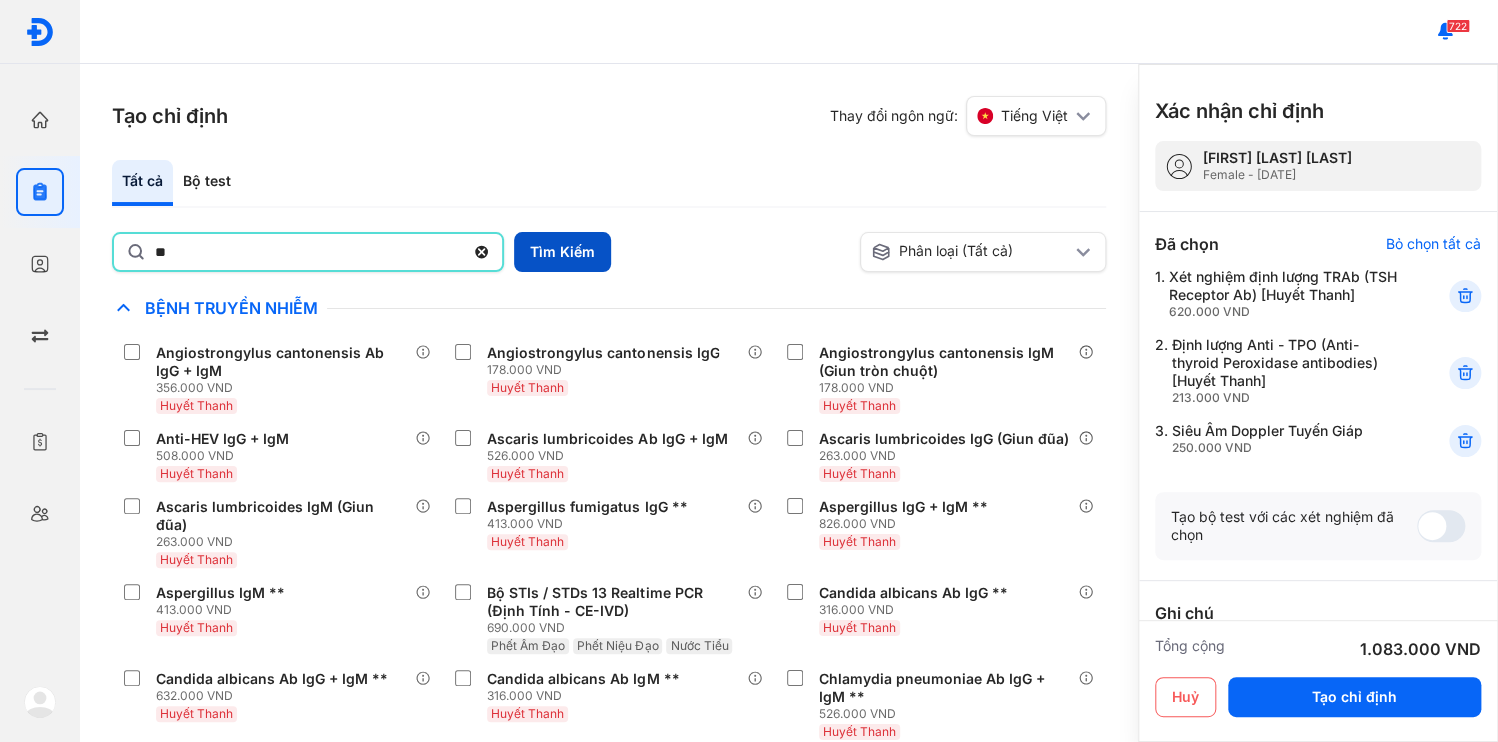 type on "**" 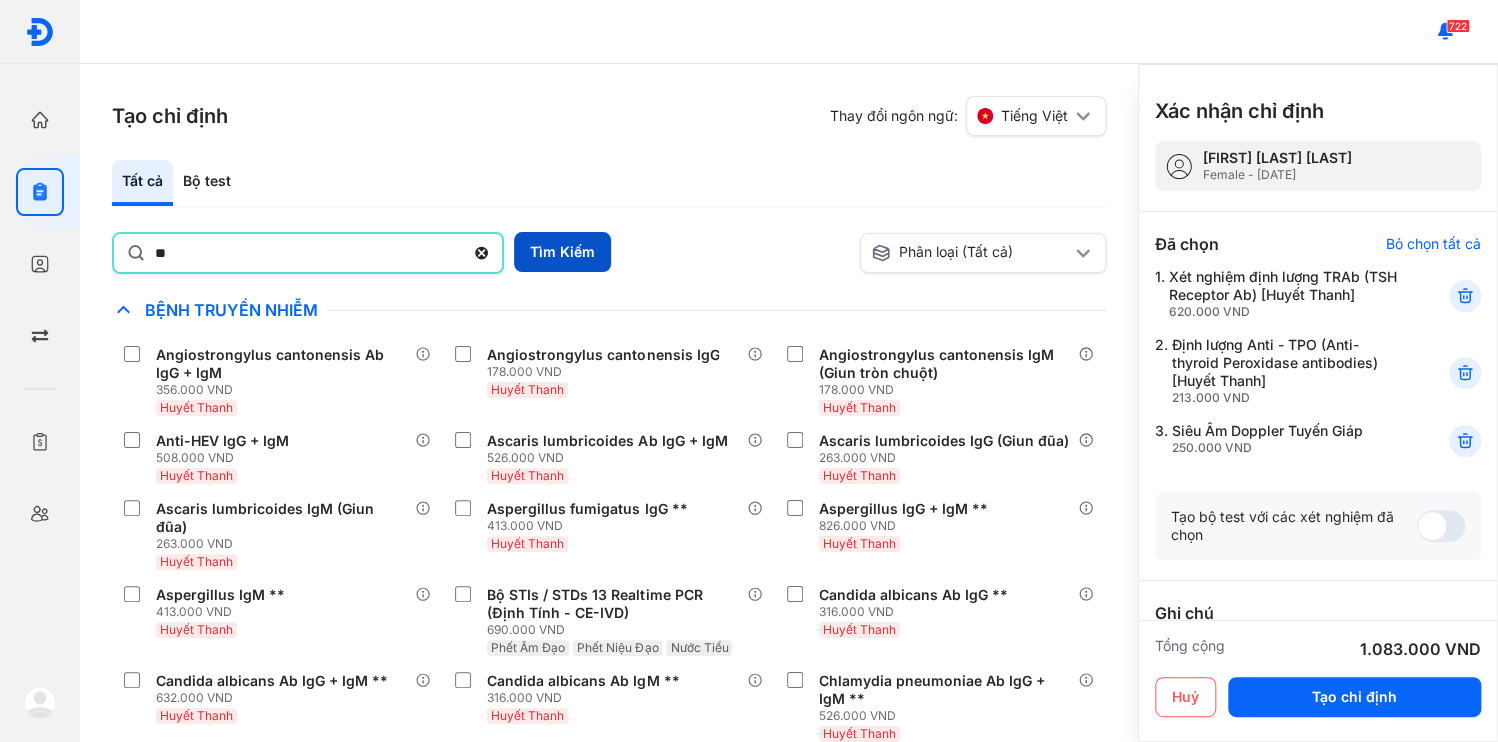 click on "Tìm Kiếm" at bounding box center [562, 252] 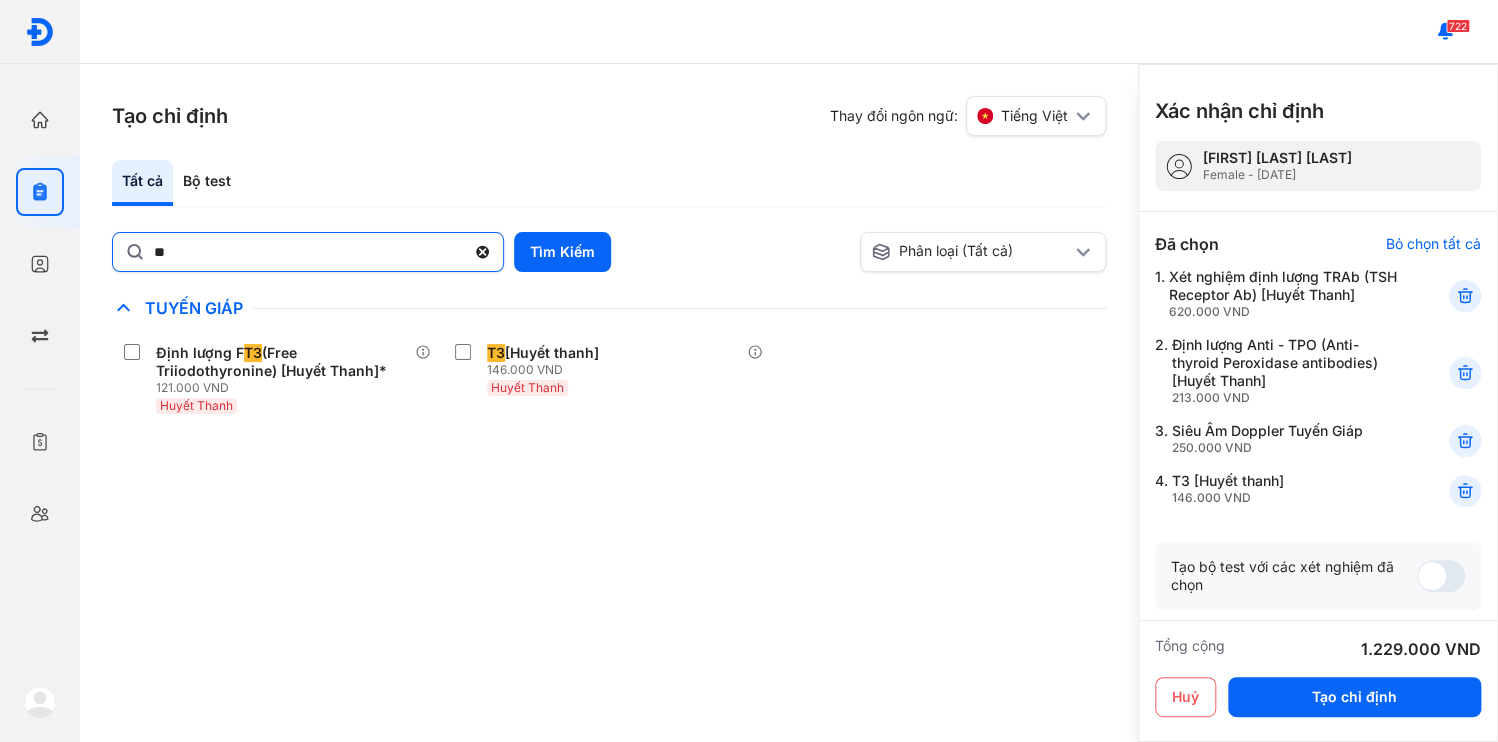 click 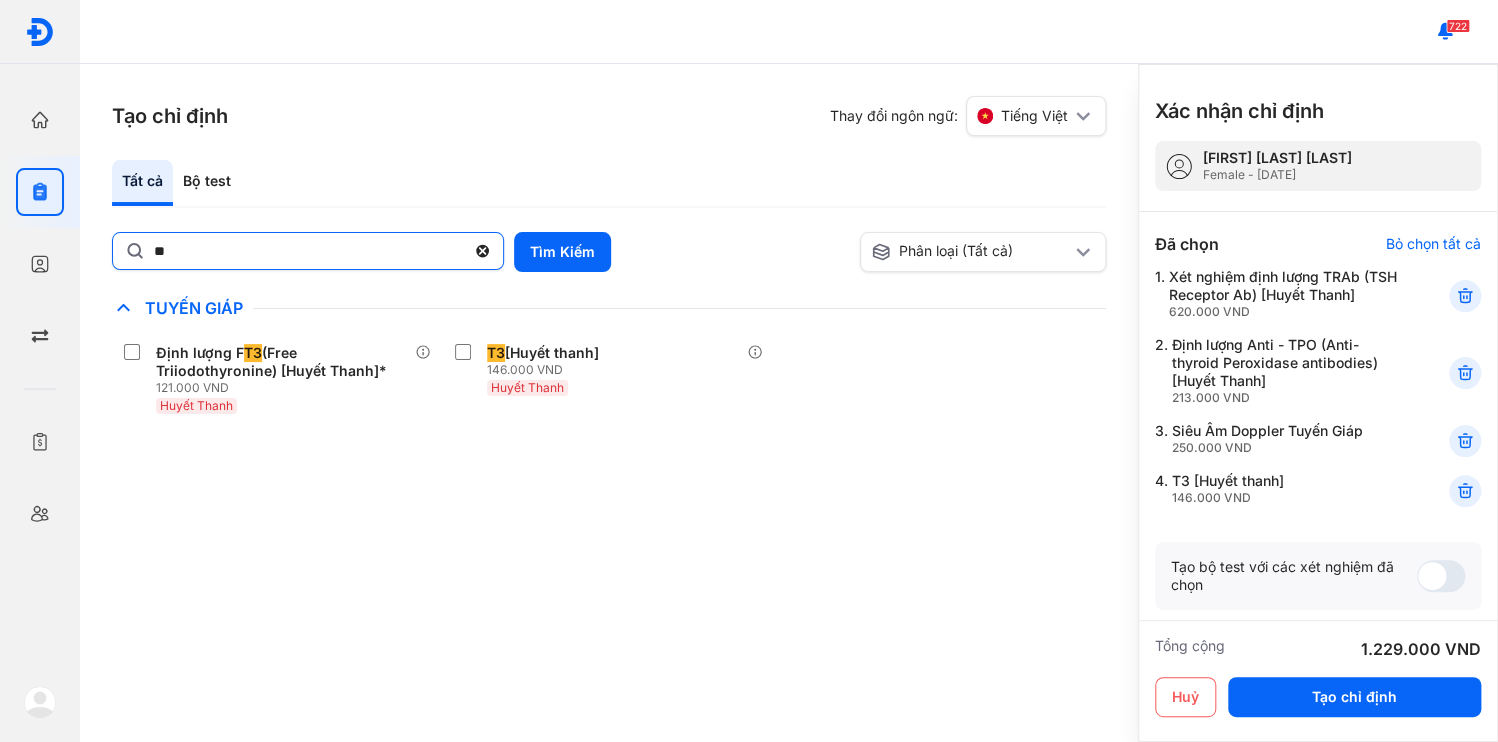 click on "**" 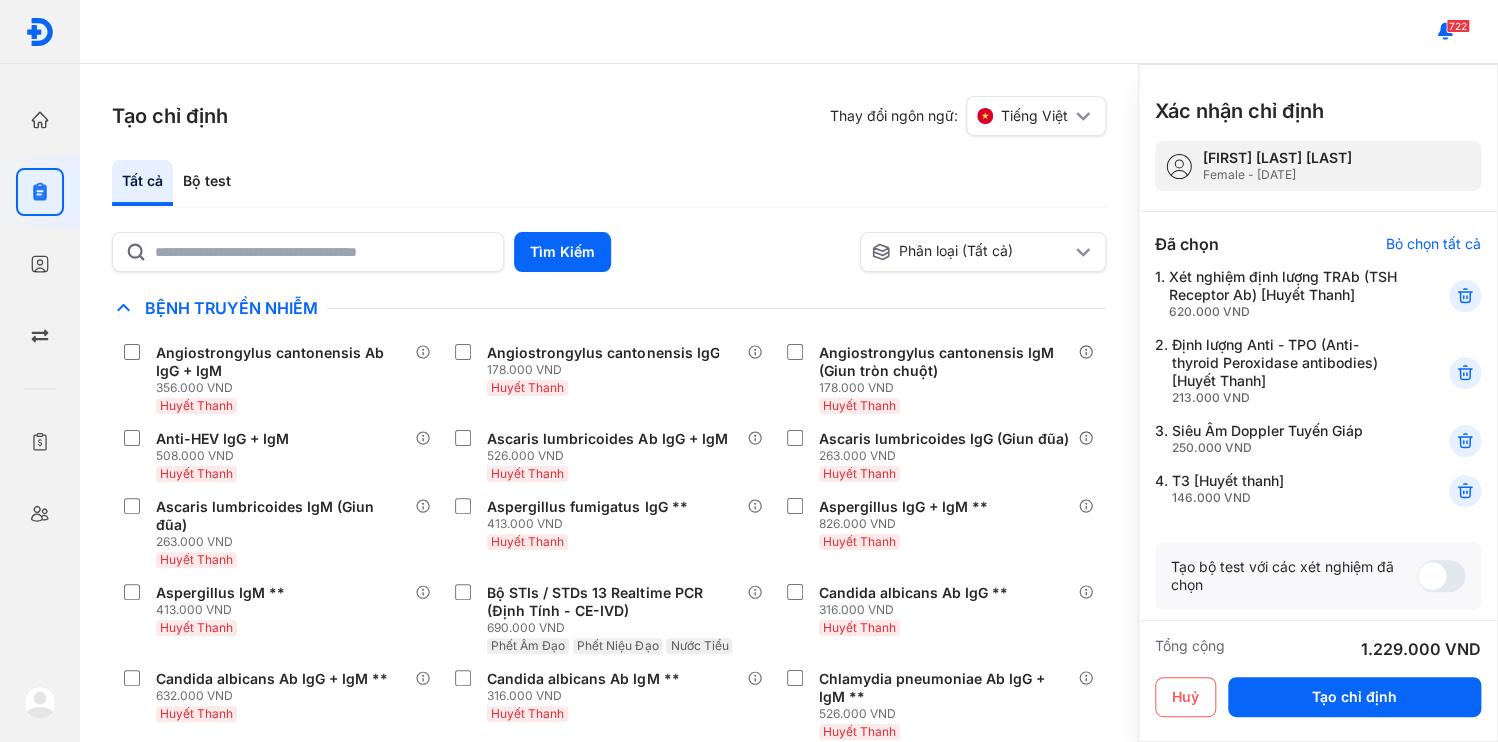 click on "Xác nhận chỉ định [FIRST] [LAST] Female - [DATE] Đã chọn Bỏ chọn tất cả Vui lòng chọn test để tạo chỉ định 1. Xét nghiệm định lượng TRAb (TSH Receptor Ab) [Huyết Thanh] 620.000 VND 2. Định lượng Anti - TPO (Anti-thyroid Peroxidase antibodies) [Huyết Thanh] 213.000 VND 3. Siêu Âm Doppler Tuyến Giáp 250.000 VND 4. T3 [Huyết thanh] 146.000 VND Tạo bộ test với các xét nghiệm đã chọn Ghi chú Tổng cộng 1.229.000 VND Huỷ Tạo chỉ định" at bounding box center (1318, 403) 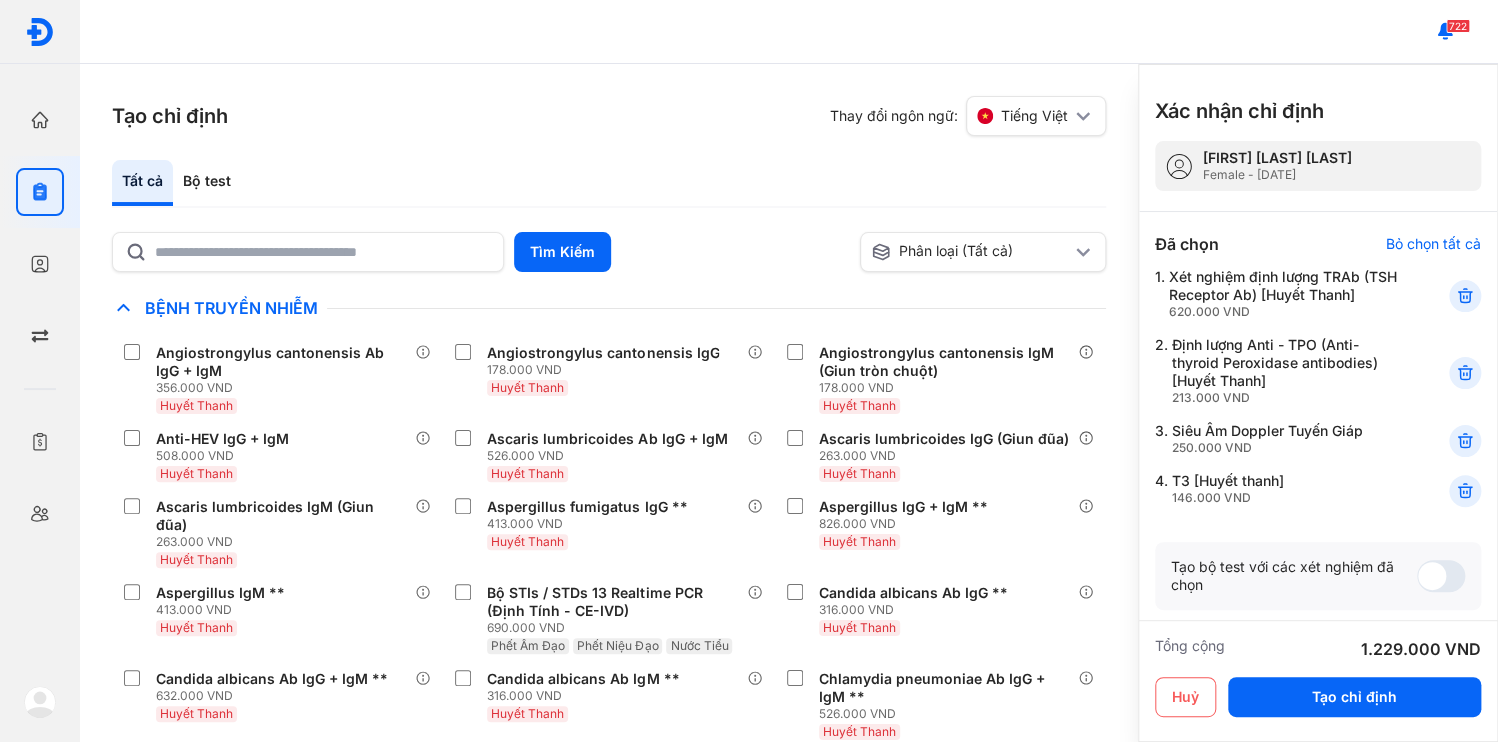 click on "Xác nhận chỉ định [FIRST] [LAST] Female - [DATE] Đã chọn Bỏ chọn tất cả Vui lòng chọn test để tạo chỉ định 1. Xét nghiệm định lượng TRAb (TSH Receptor Ab) [Huyết Thanh] 620.000 VND 2. Định lượng Anti - TPO (Anti-thyroid Peroxidase antibodies) [Huyết Thanh] 213.000 VND 3. Siêu Âm Doppler Tuyến Giáp 250.000 VND 4. T3 [Huyết thanh] 146.000 VND Tạo bộ test với các xét nghiệm đã chọn Ghi chú Tổng cộng 1.229.000 VND Huỷ Tạo chỉ định" at bounding box center [1318, 403] 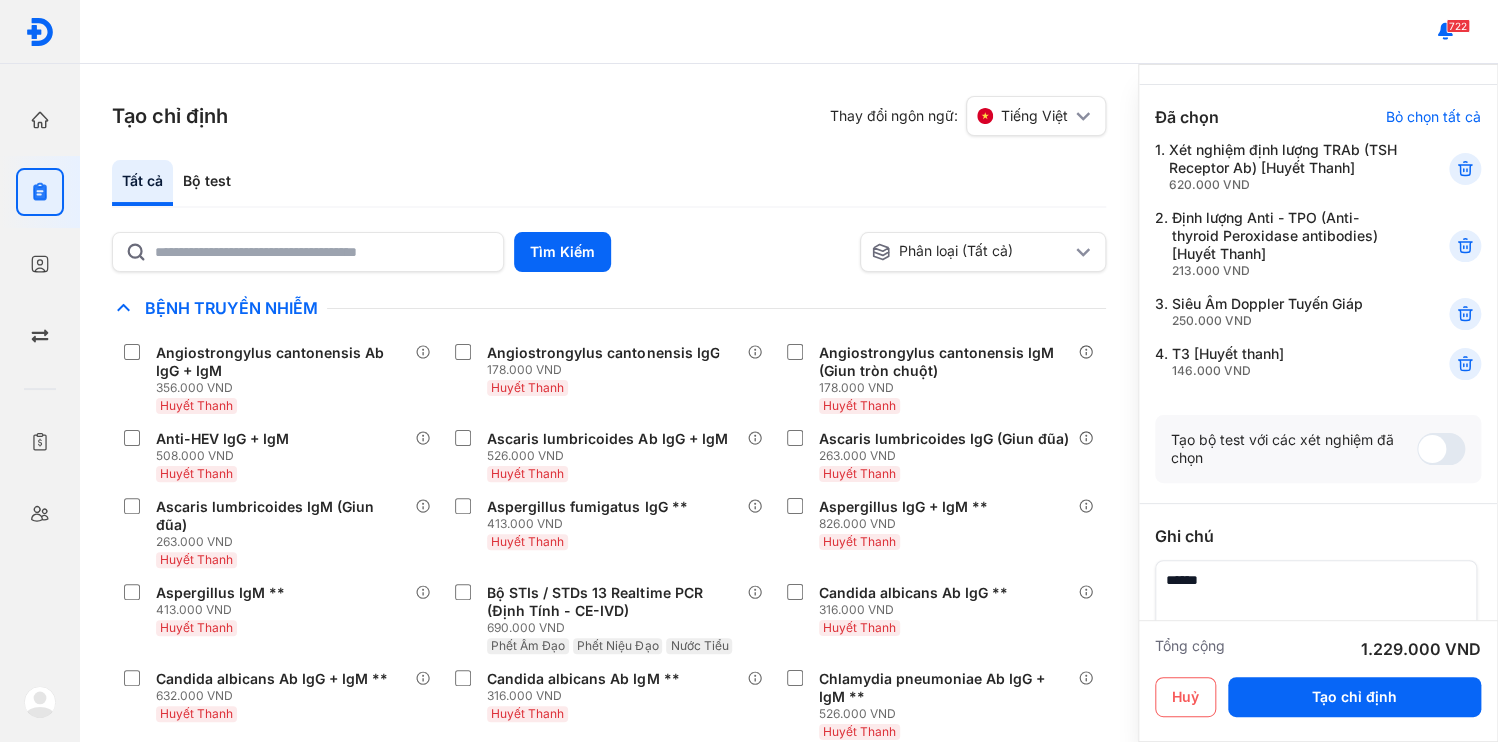 scroll, scrollTop: 137, scrollLeft: 0, axis: vertical 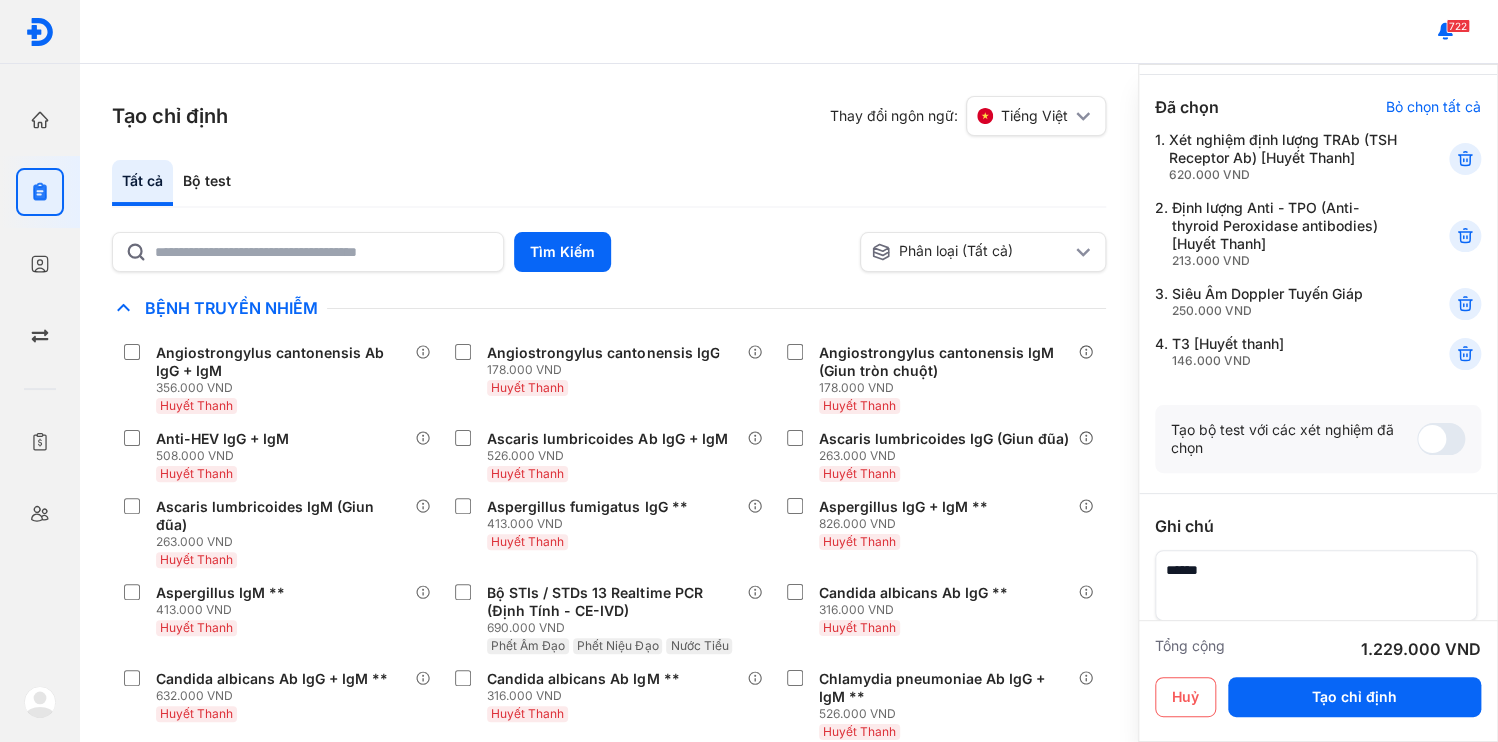 click at bounding box center [1316, 585] 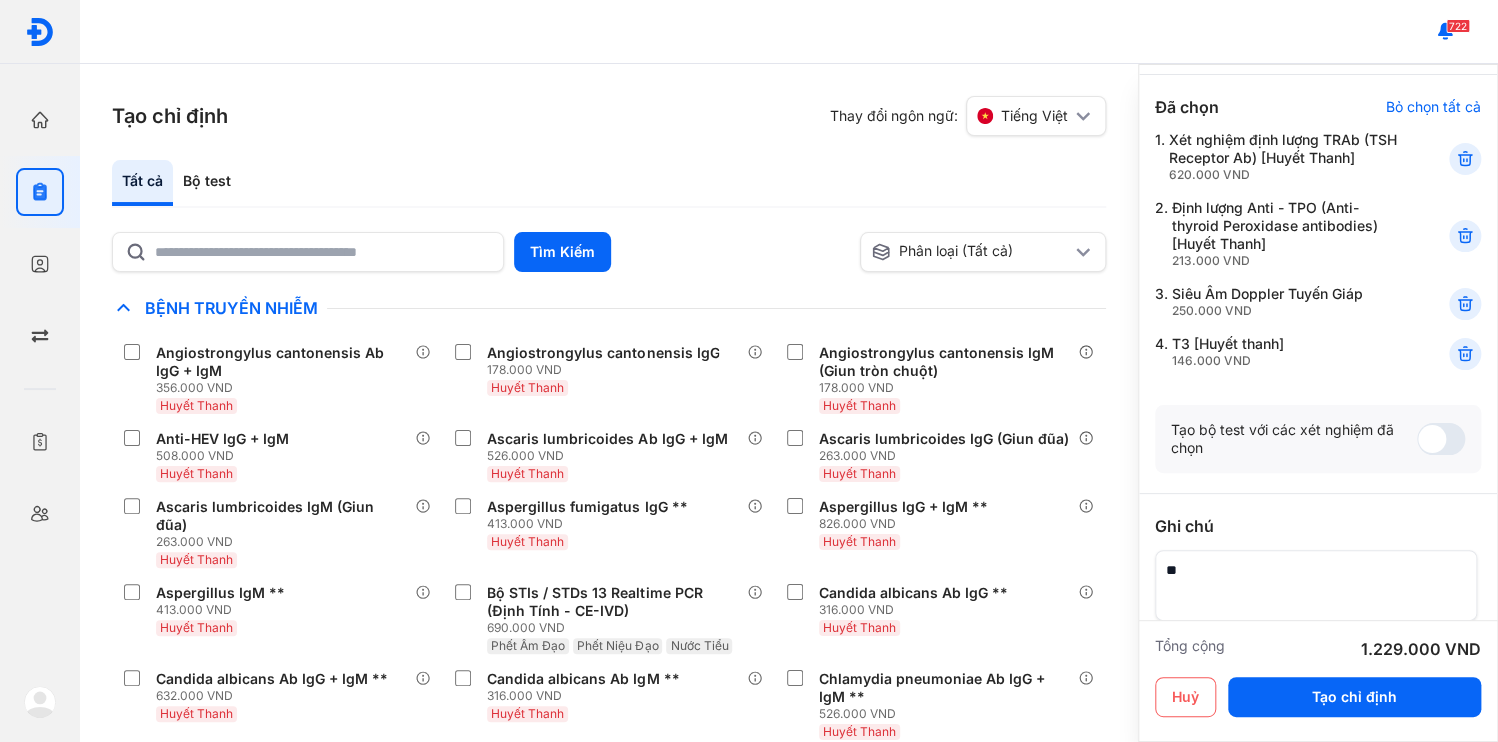 type on "*" 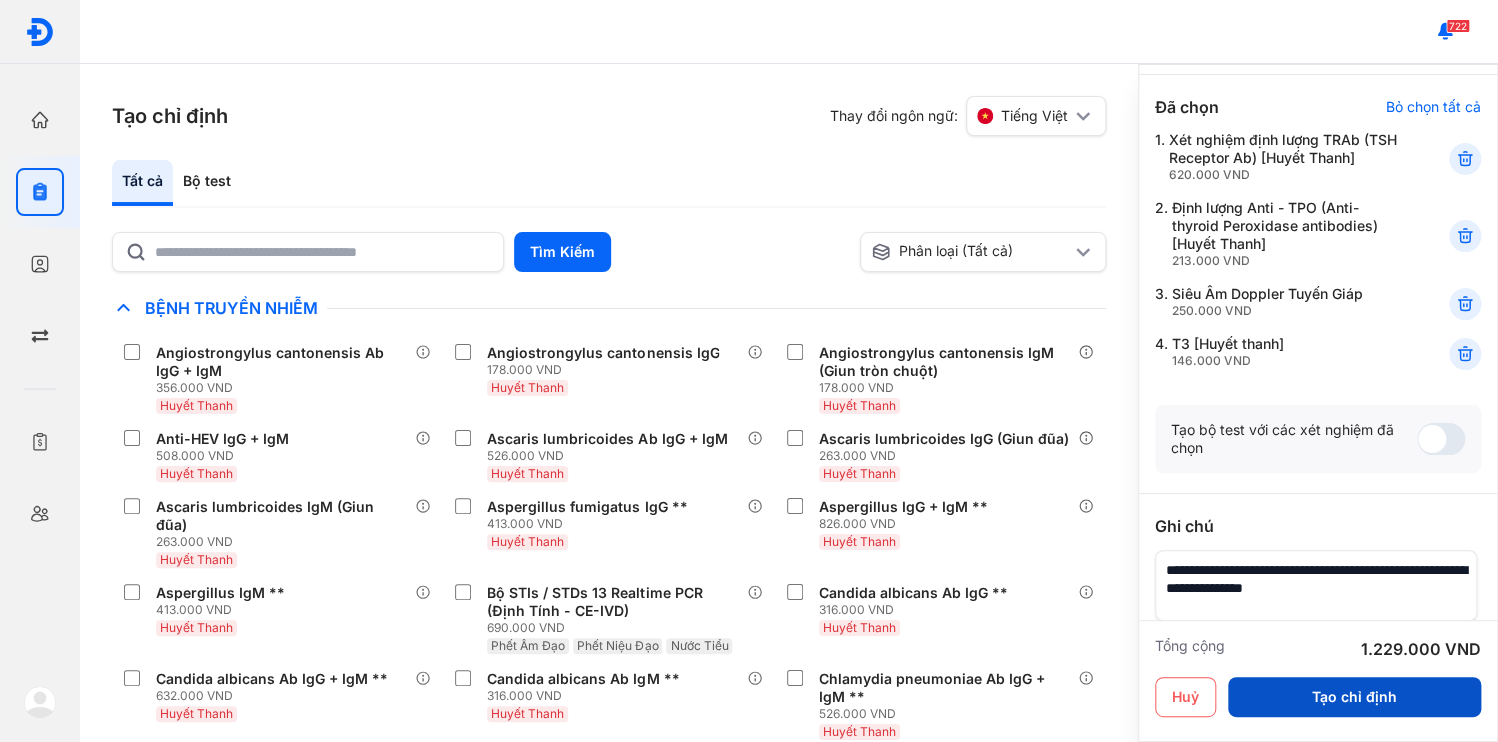 type on "**********" 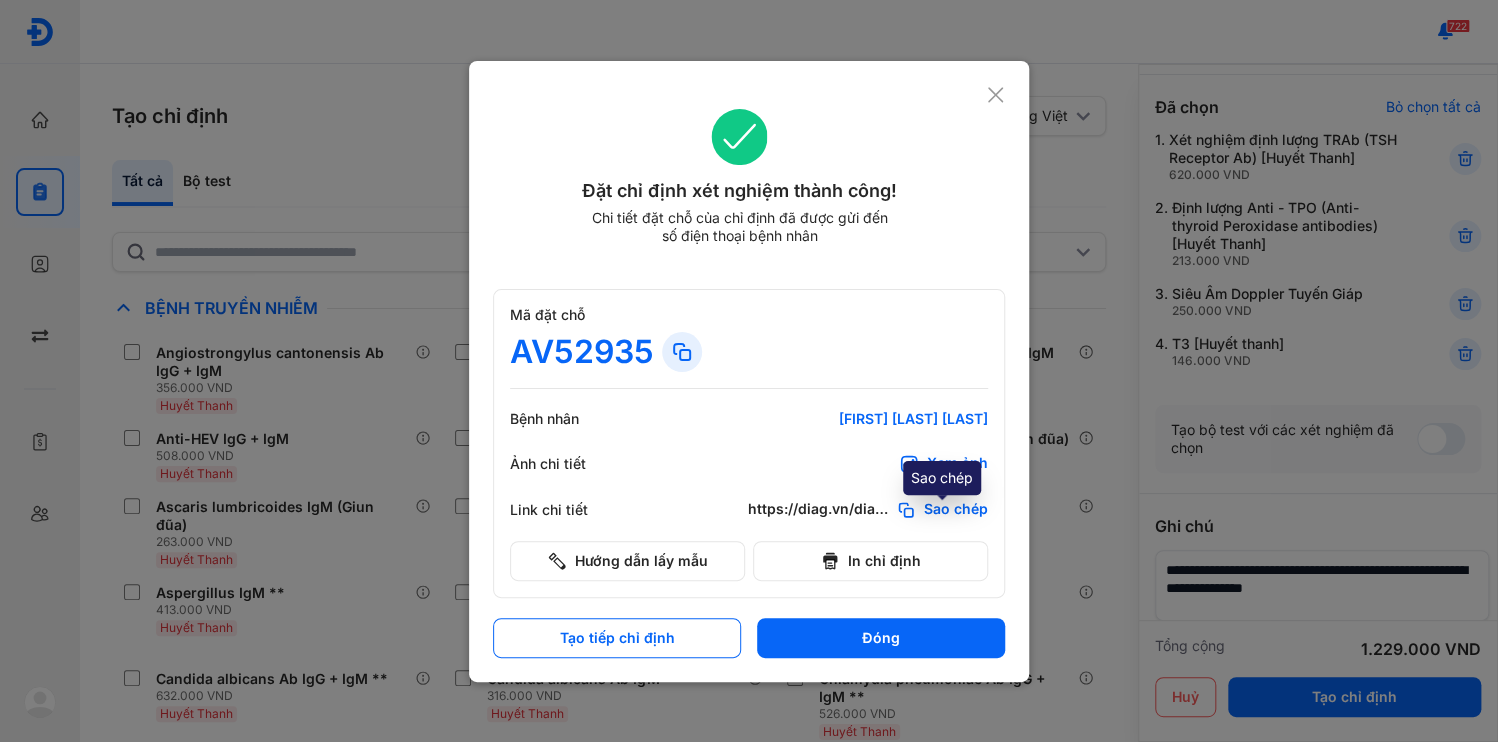 click on "Sao chép" 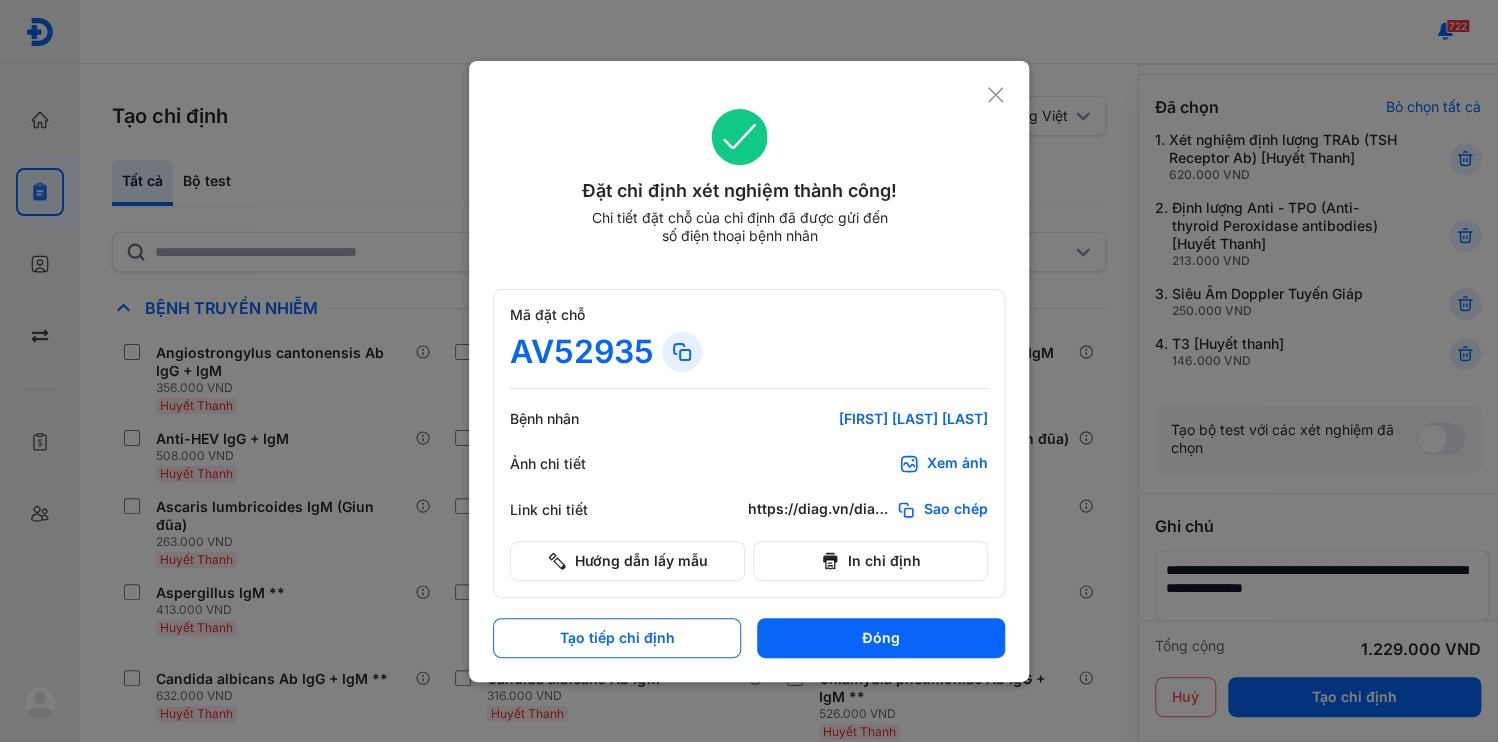 drag, startPoint x: 939, startPoint y: 588, endPoint x: 300, endPoint y: 22, distance: 853.6258 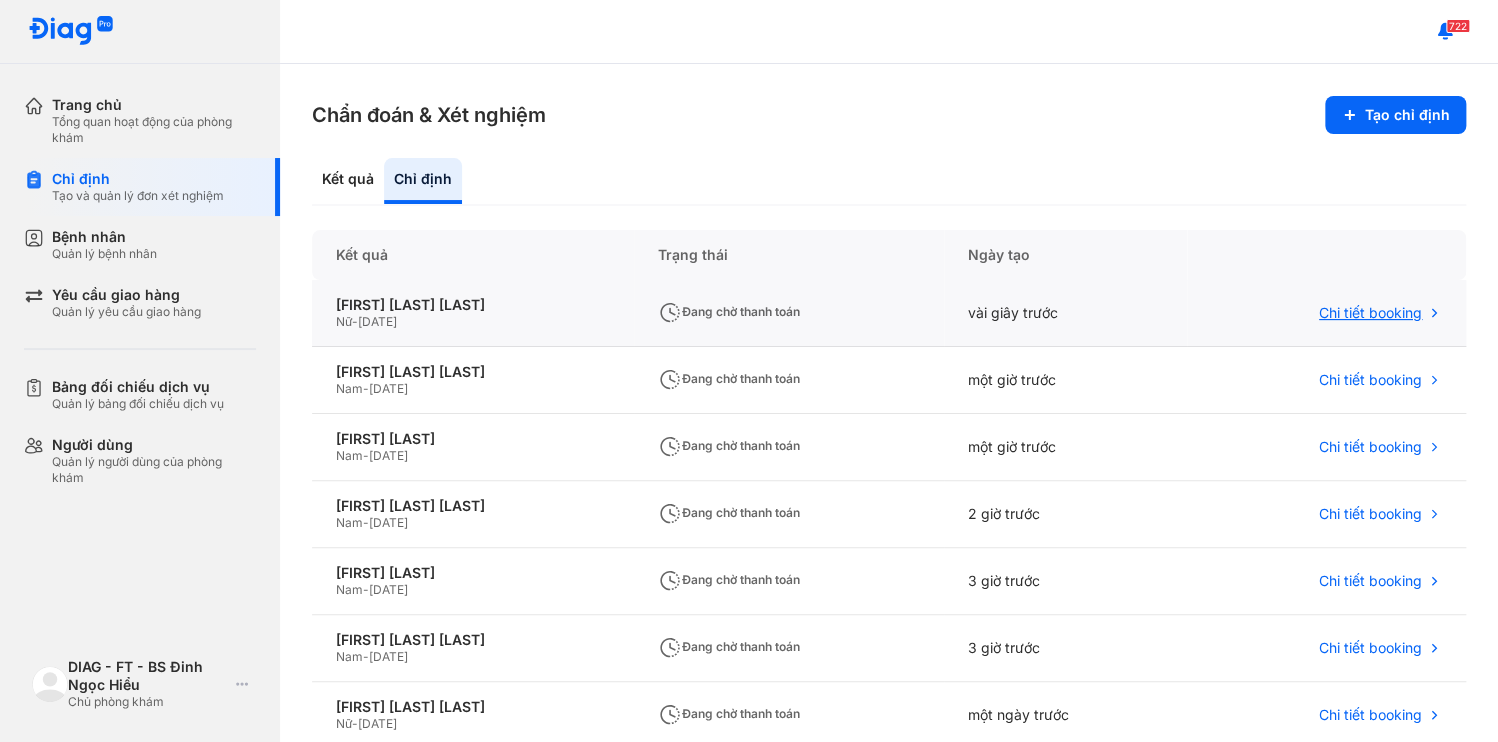 click on "Chi tiết booking" at bounding box center [1370, 313] 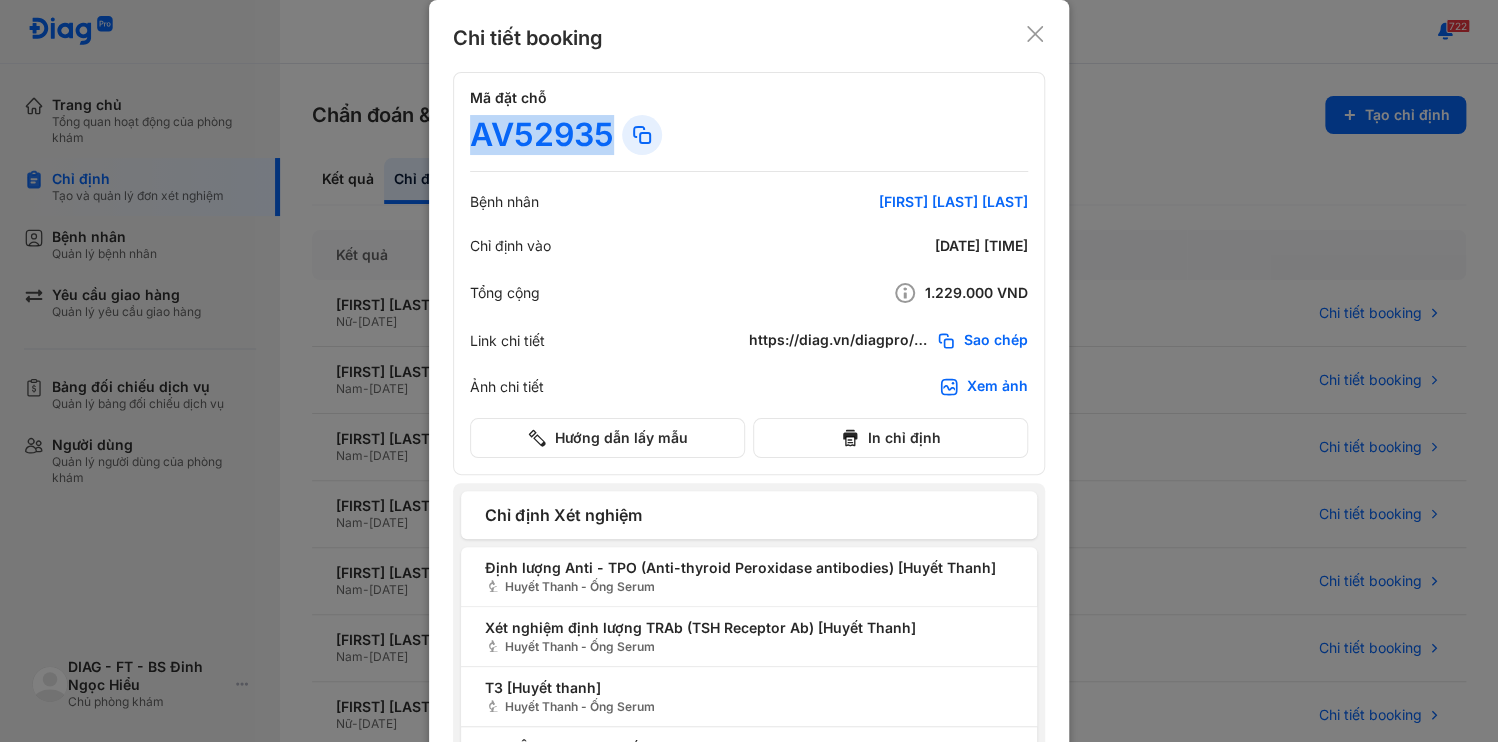 drag, startPoint x: 464, startPoint y: 114, endPoint x: 596, endPoint y: 132, distance: 133.22162 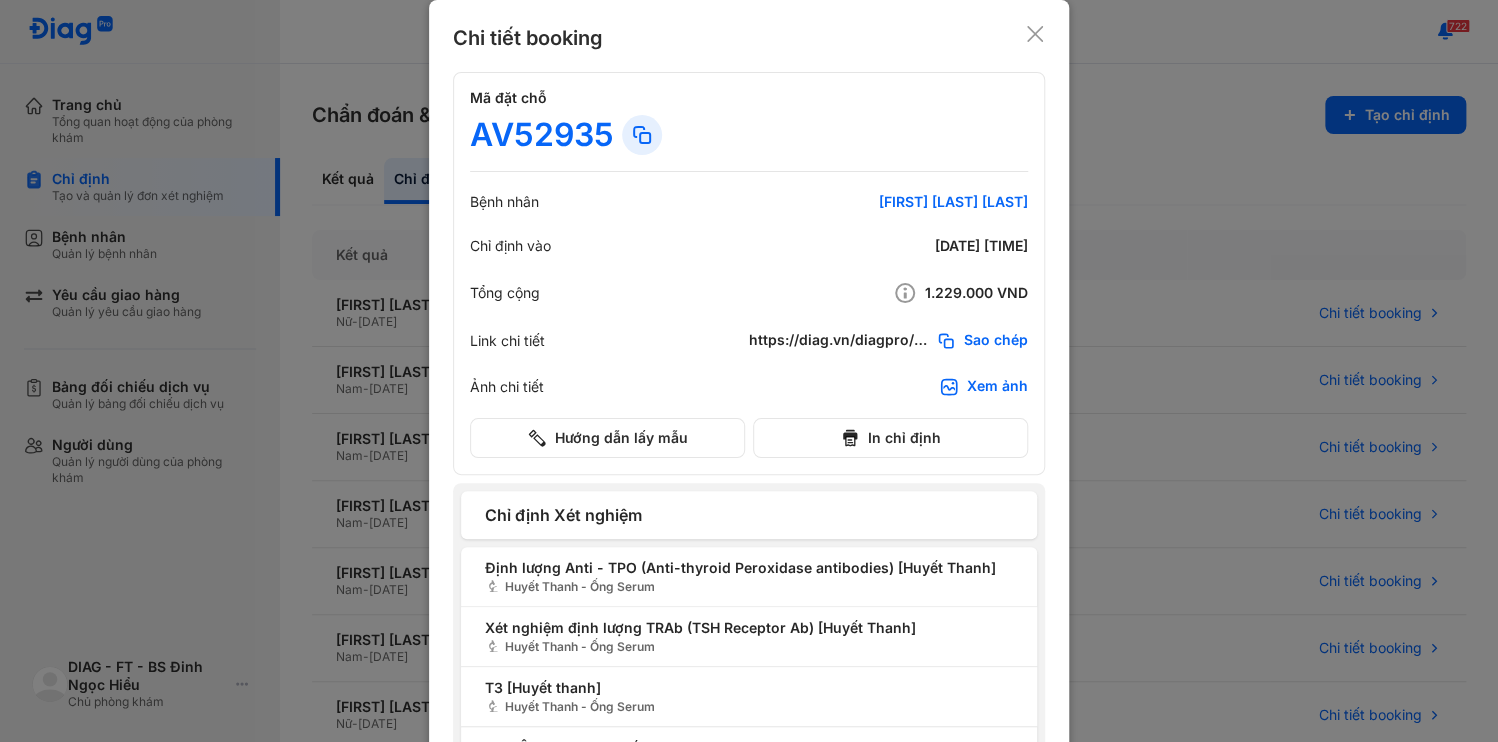 click 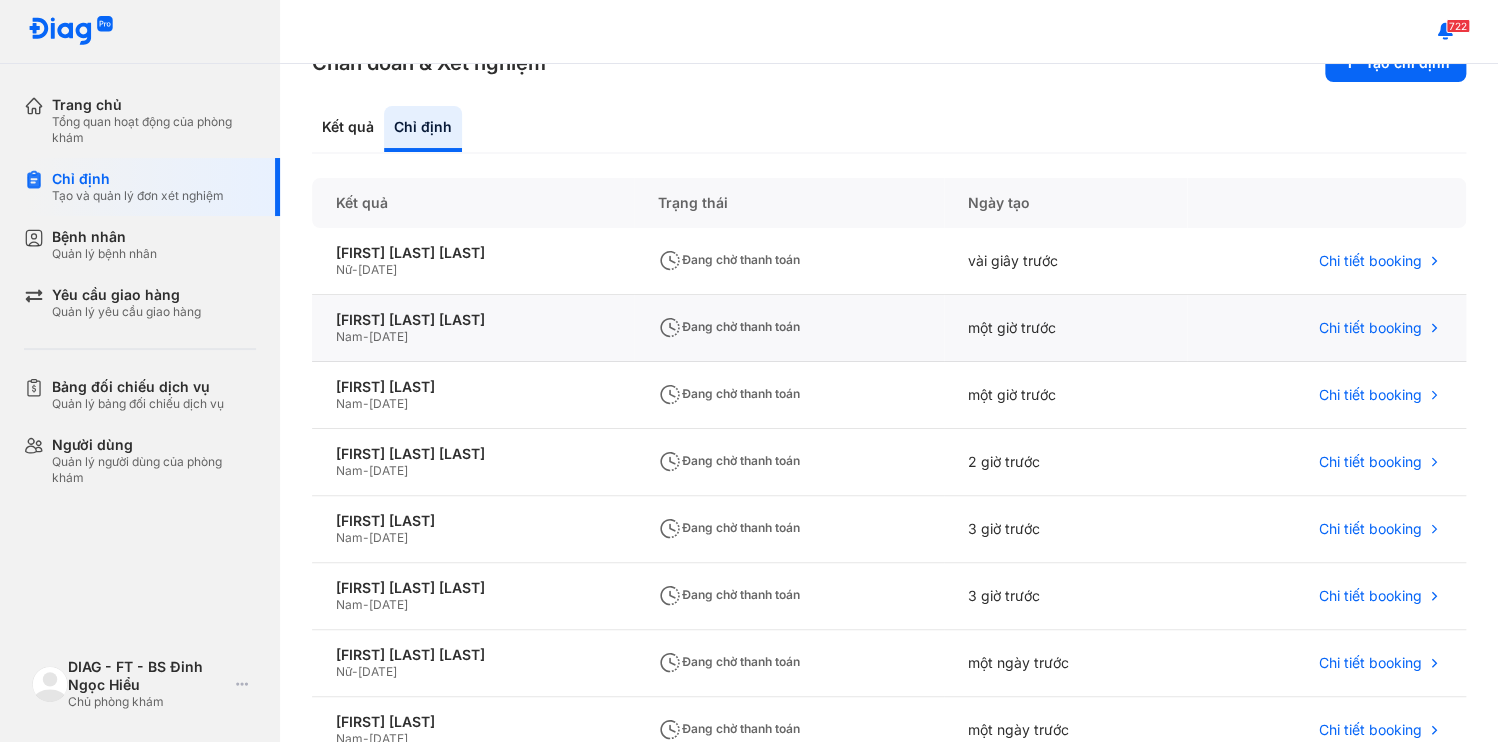 scroll, scrollTop: 80, scrollLeft: 0, axis: vertical 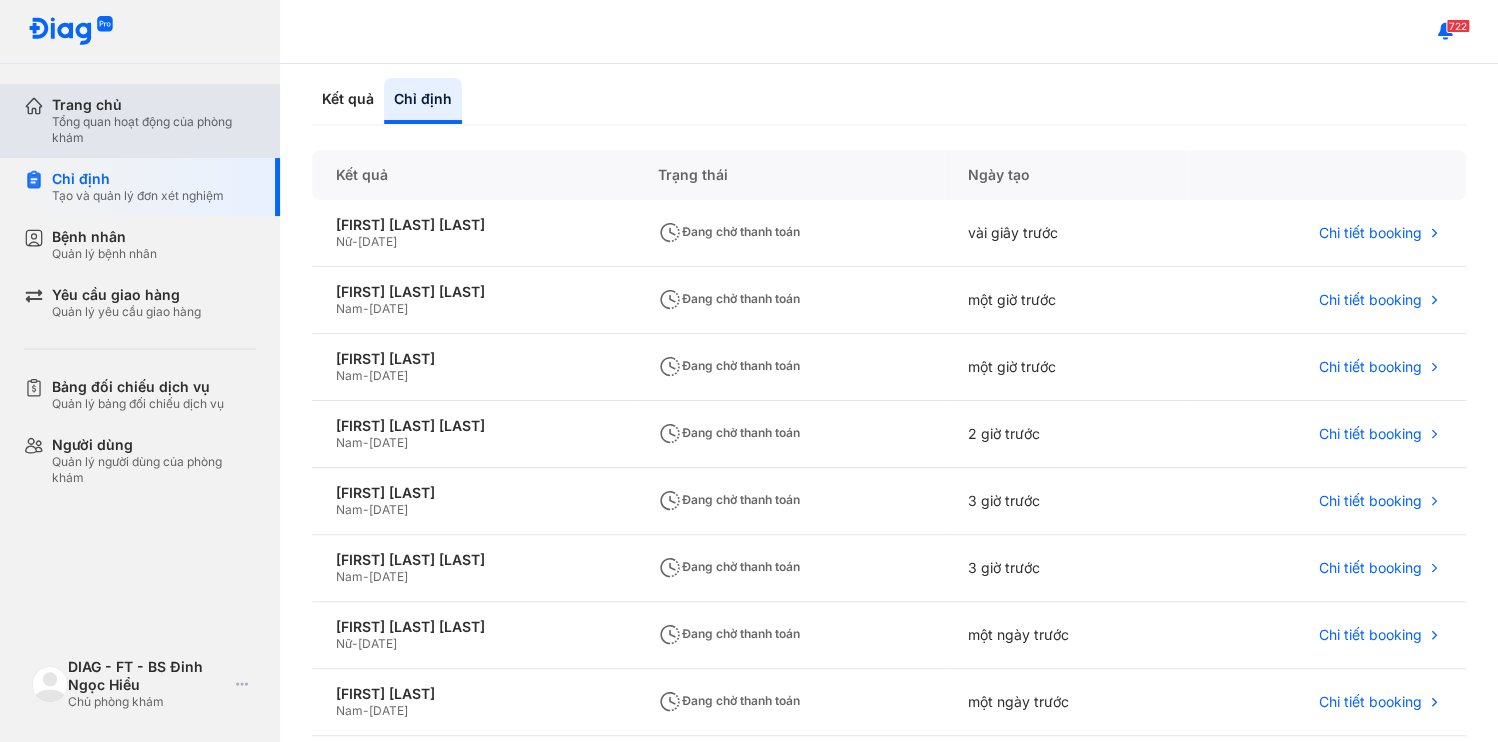 click on "Trang chủ Tổng quan hoạt động của phòng khám" at bounding box center [152, 121] 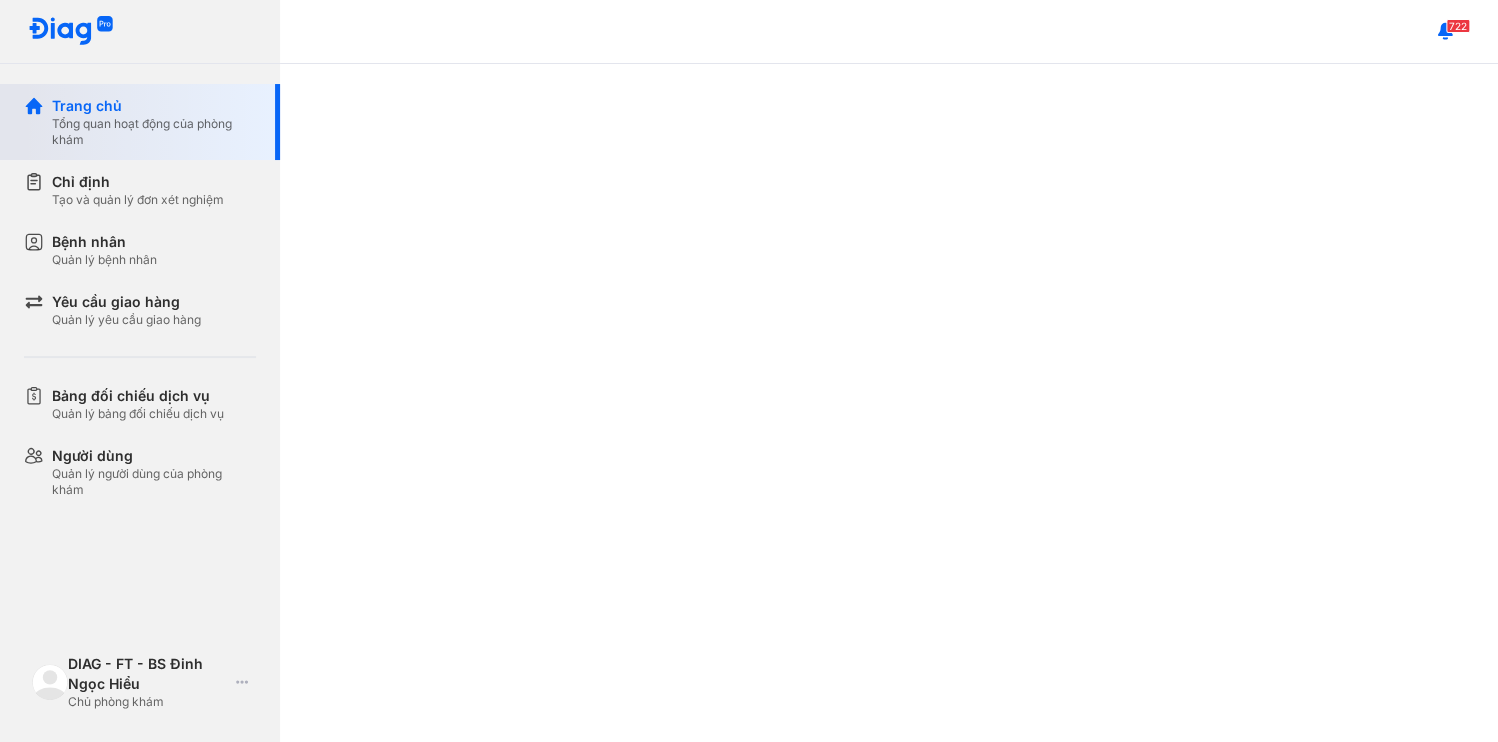 click on "Trang chủ" at bounding box center [154, 106] 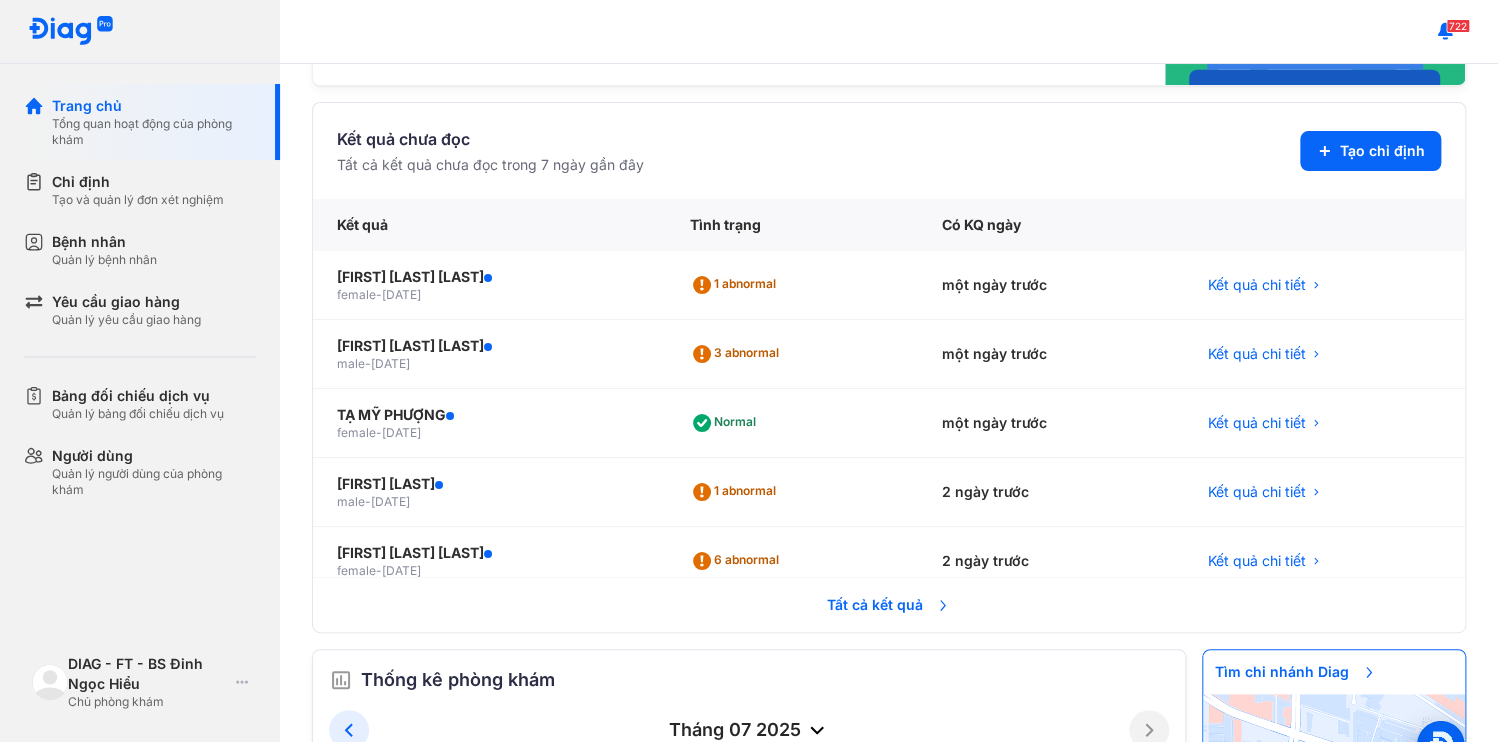 scroll, scrollTop: 516, scrollLeft: 0, axis: vertical 